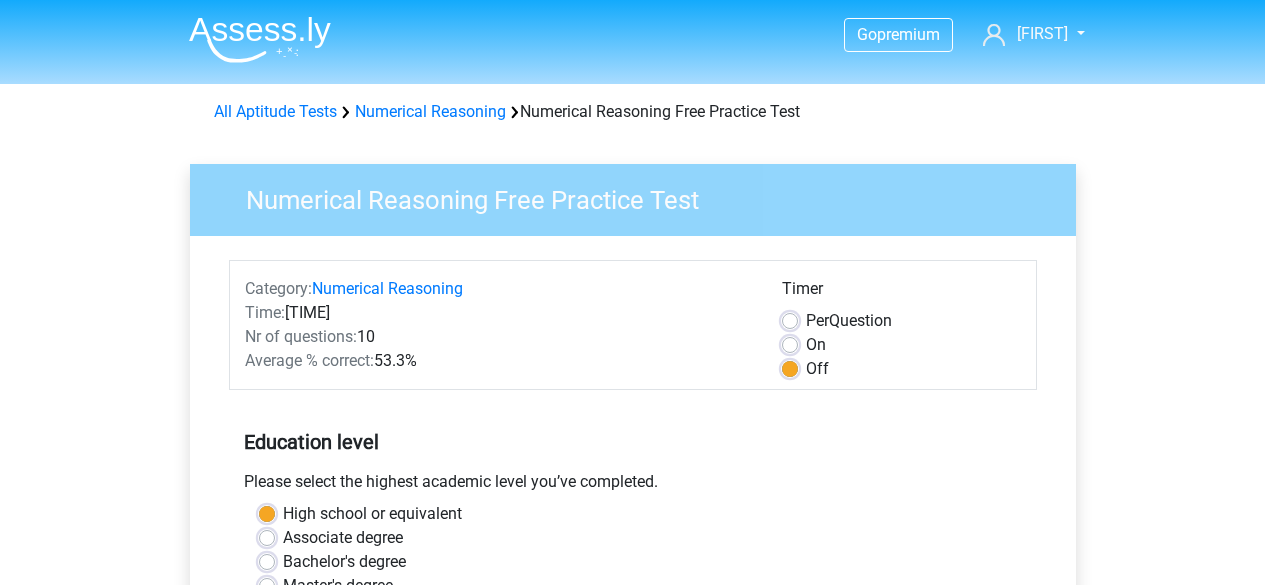 scroll, scrollTop: 169, scrollLeft: 0, axis: vertical 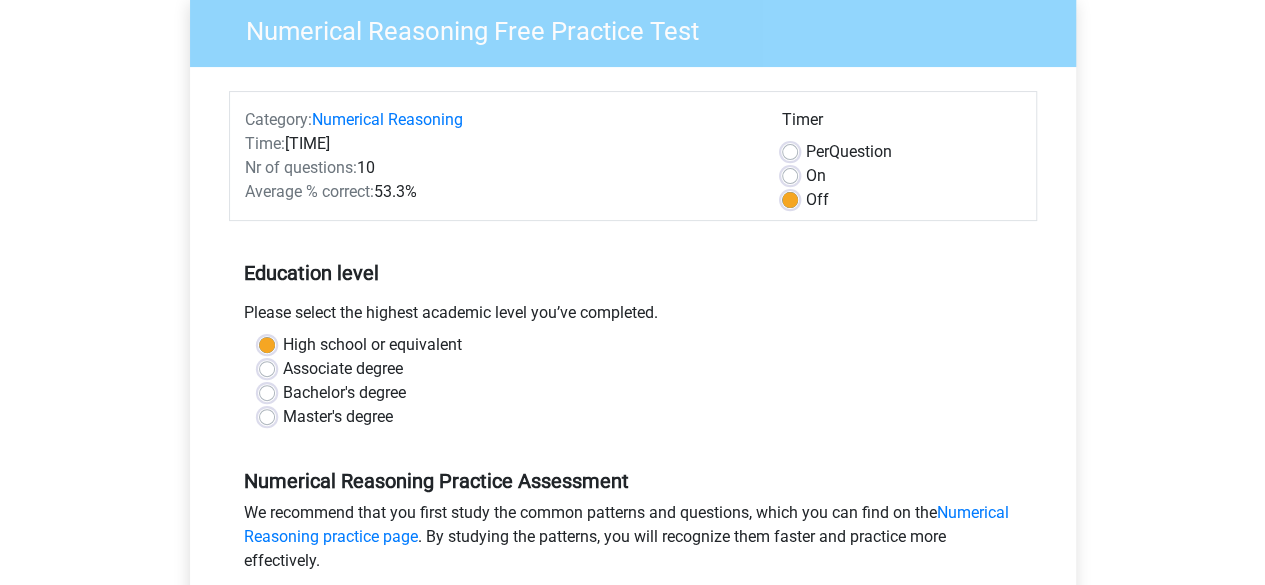 click on "On" at bounding box center (816, 176) 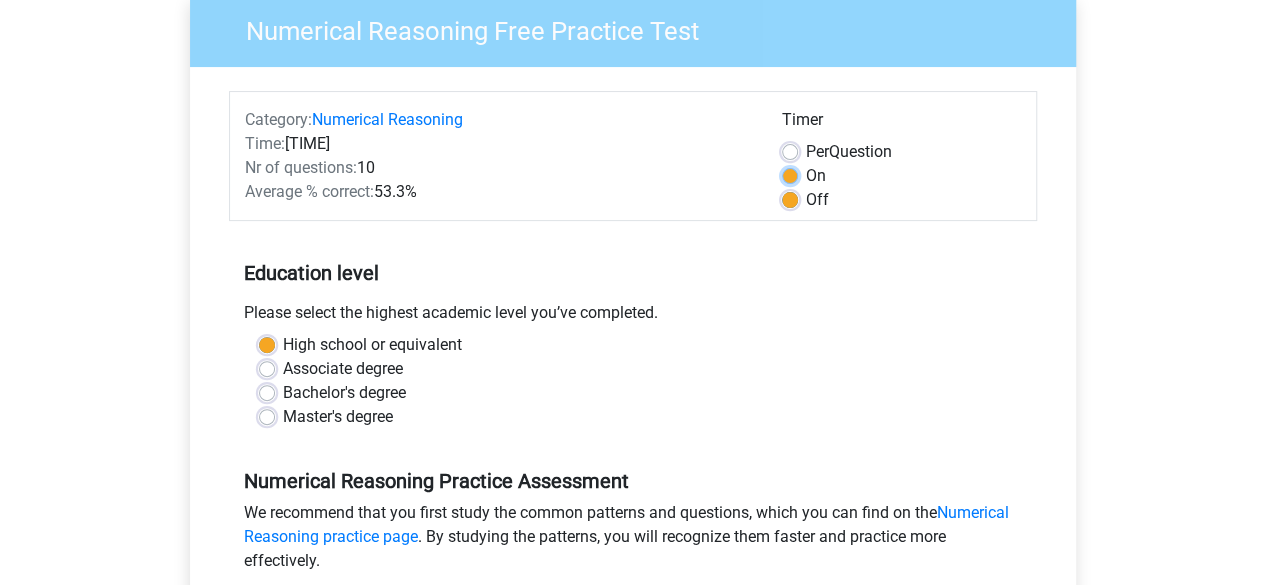 click on "On" at bounding box center [790, 174] 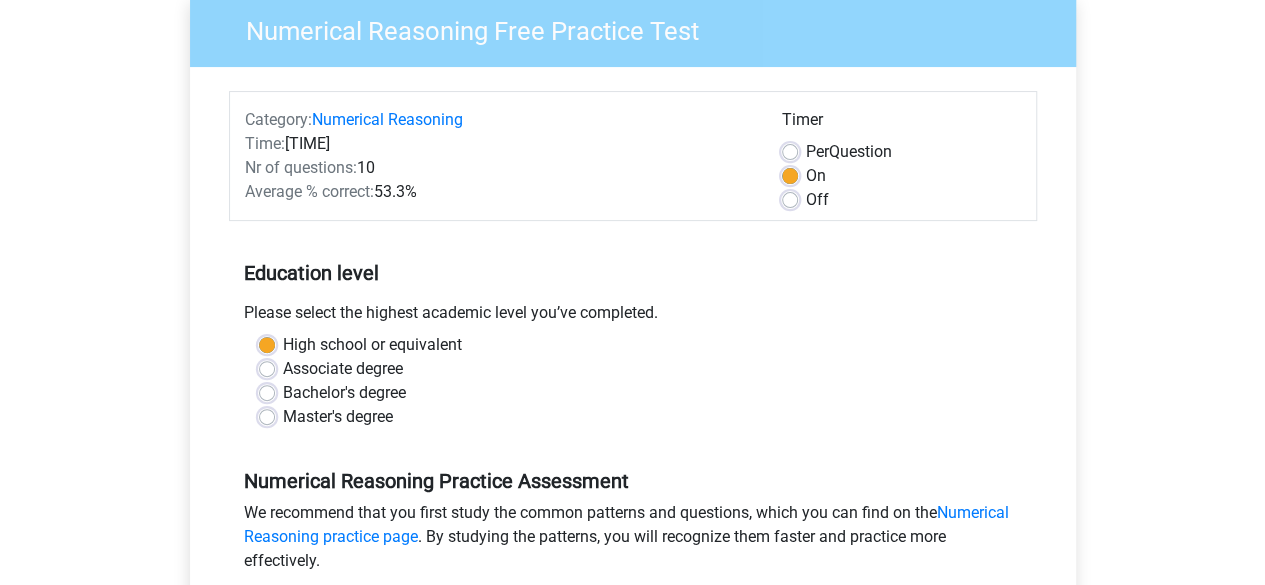 click on "Per  Question" at bounding box center (901, 152) 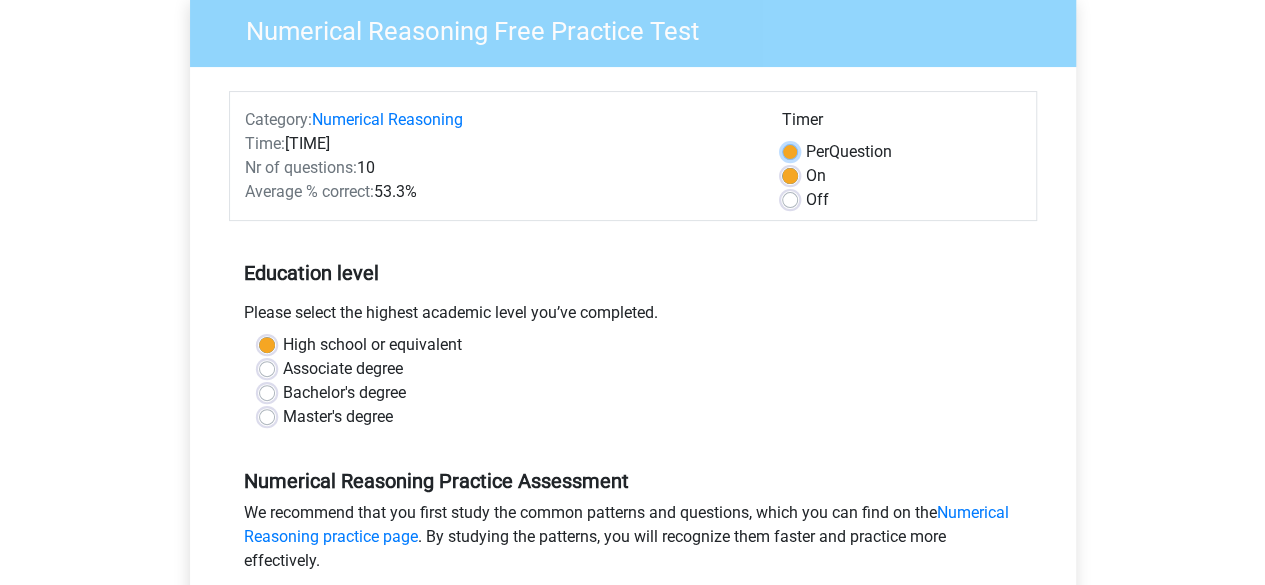 click on "Per  Question" at bounding box center (790, 150) 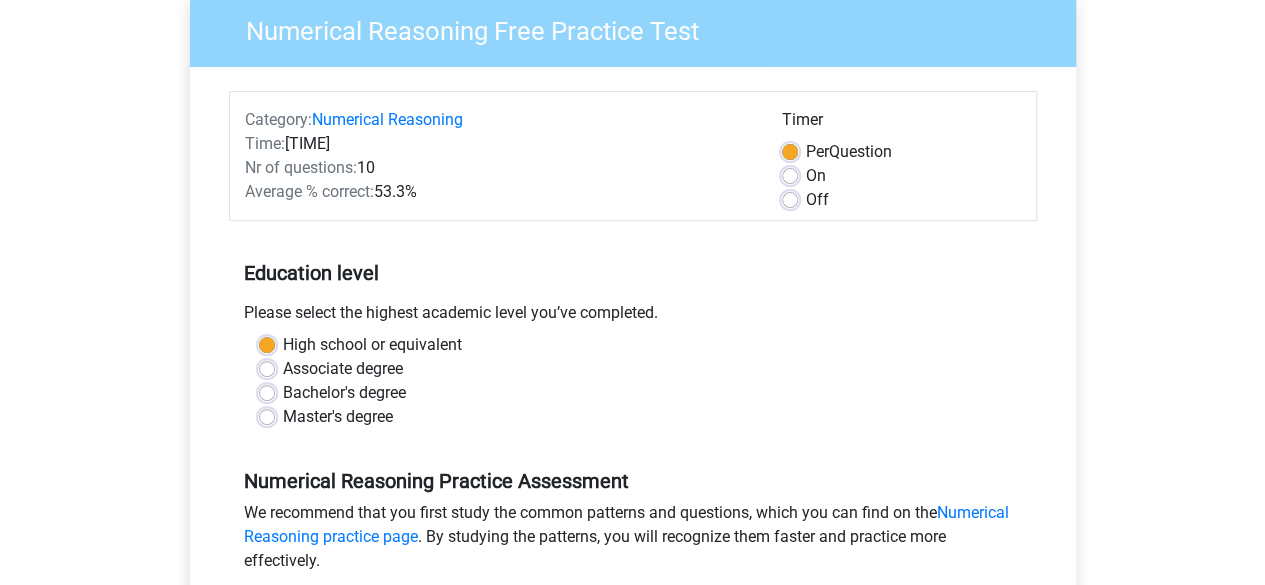 click on "On" at bounding box center (816, 176) 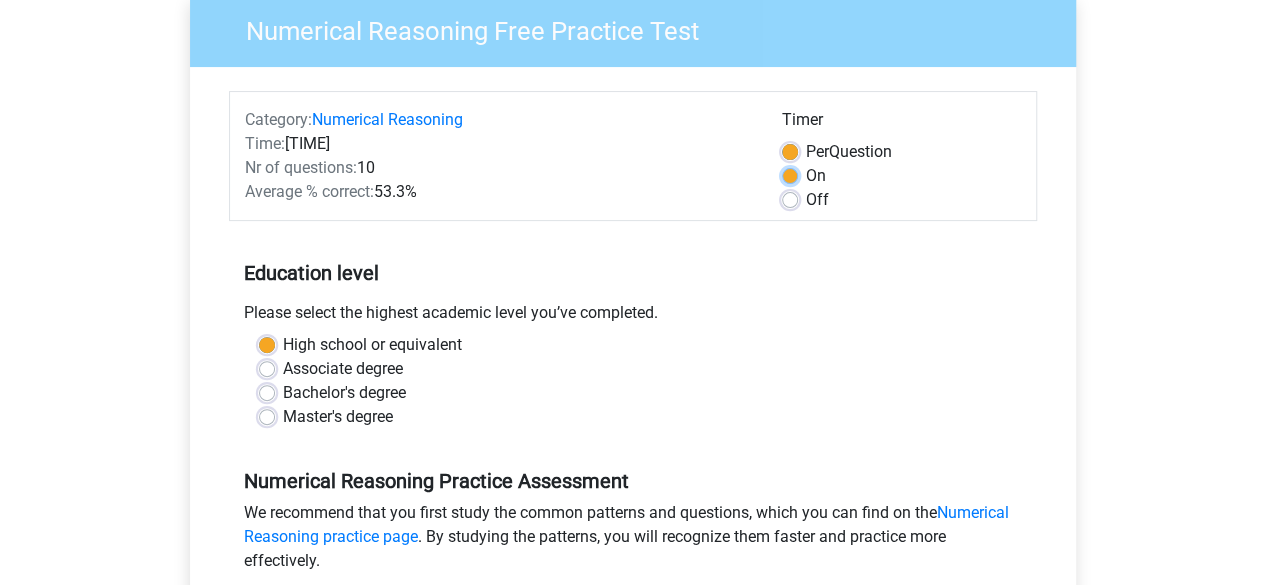 click on "On" at bounding box center (790, 174) 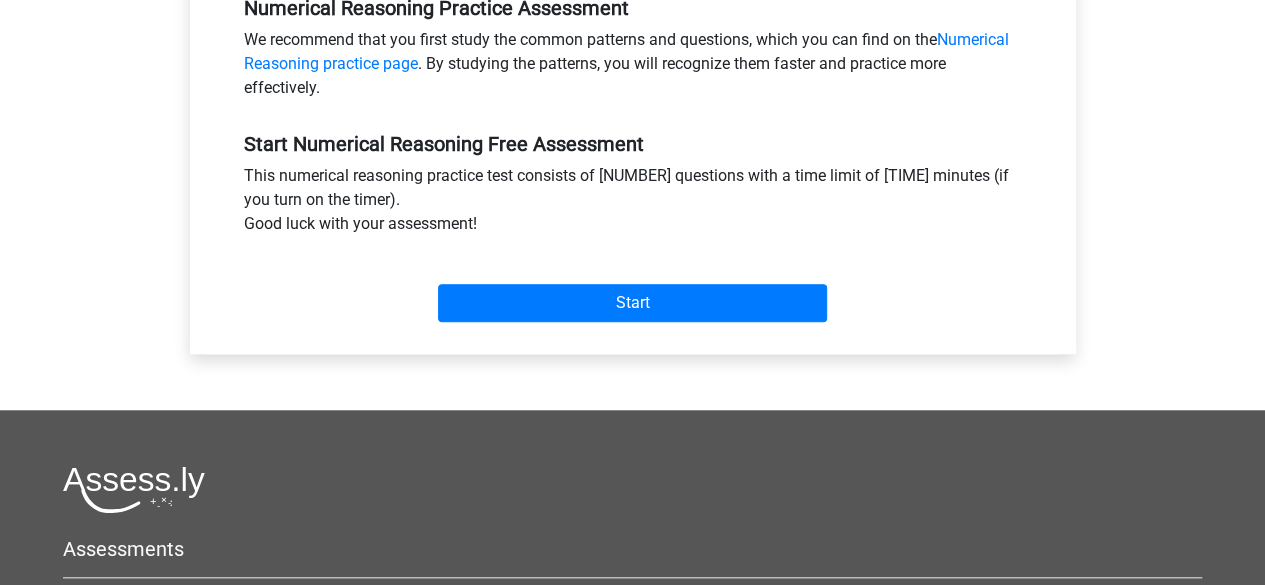 scroll, scrollTop: 633, scrollLeft: 0, axis: vertical 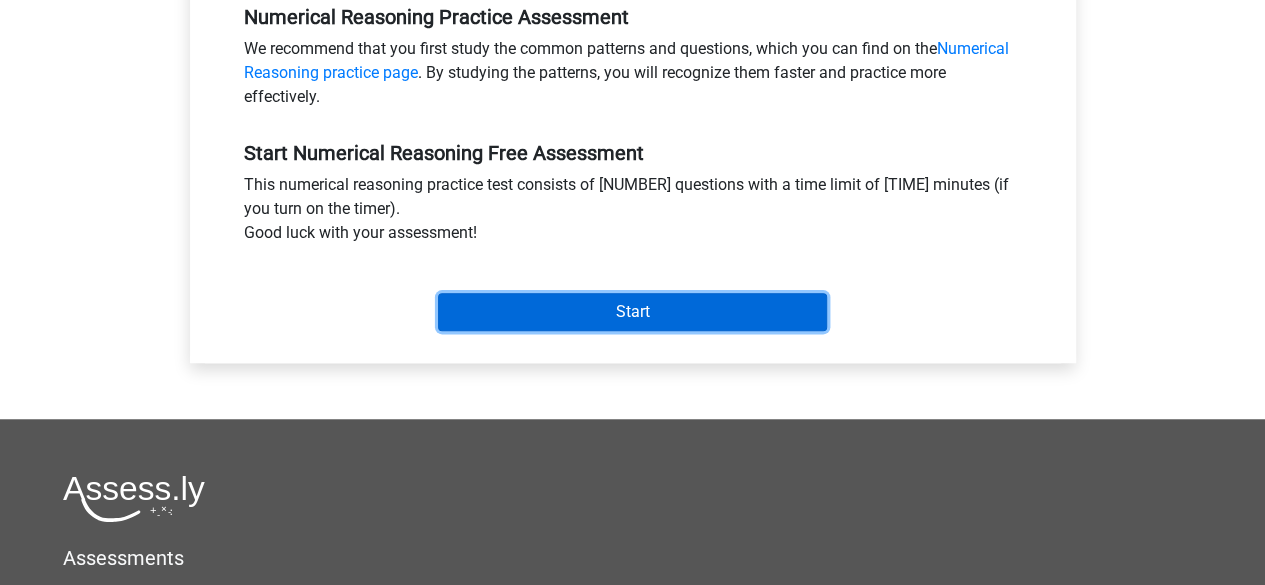 click on "Start" at bounding box center [632, 312] 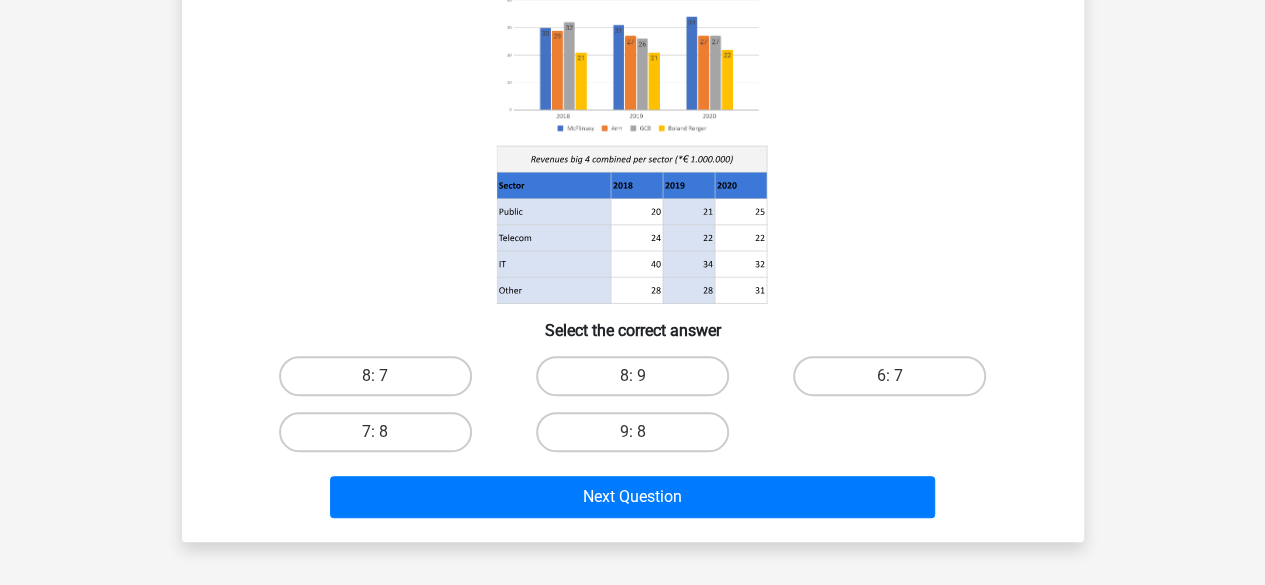 scroll, scrollTop: 208, scrollLeft: 0, axis: vertical 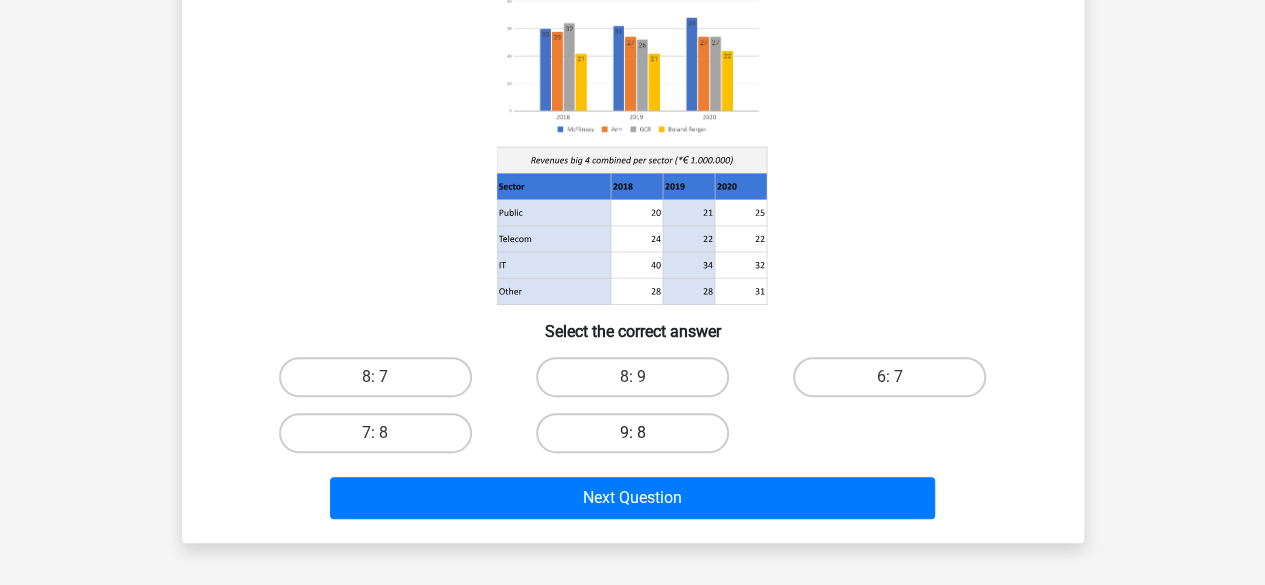 click on "9: 8" at bounding box center (632, 433) 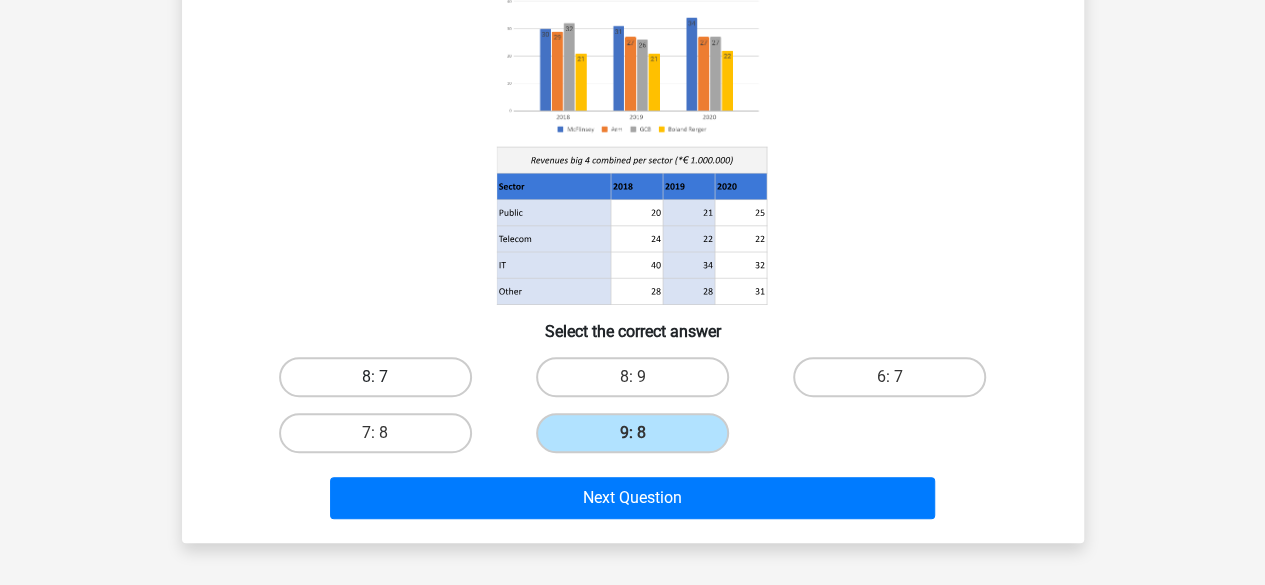 click on "8: 7" at bounding box center (375, 377) 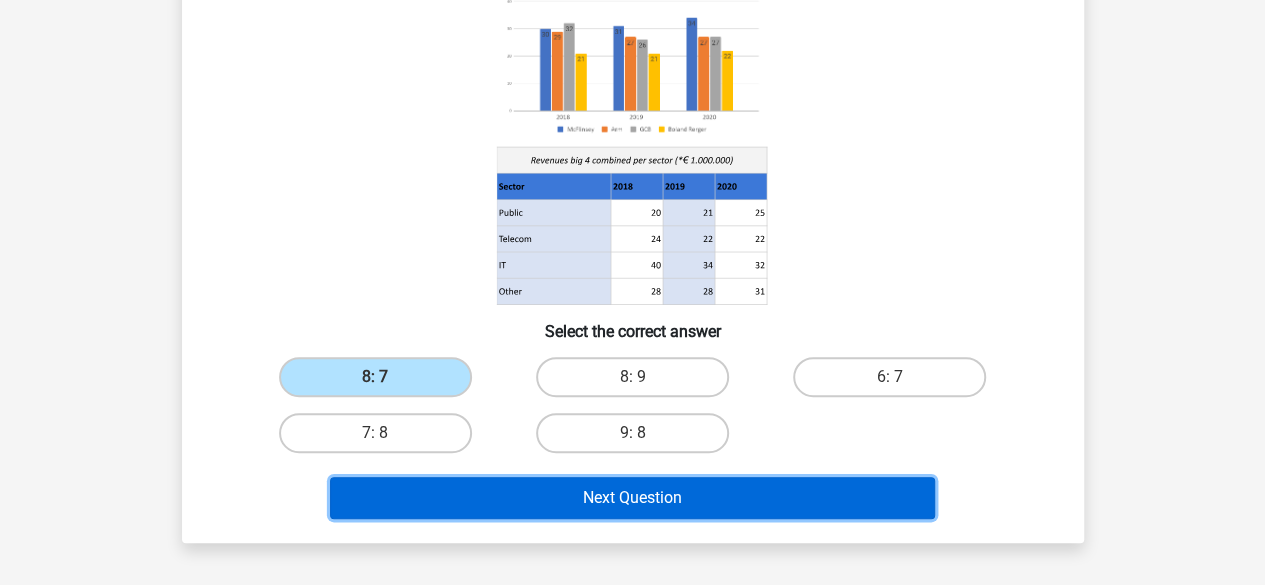 click on "Next Question" at bounding box center [632, 498] 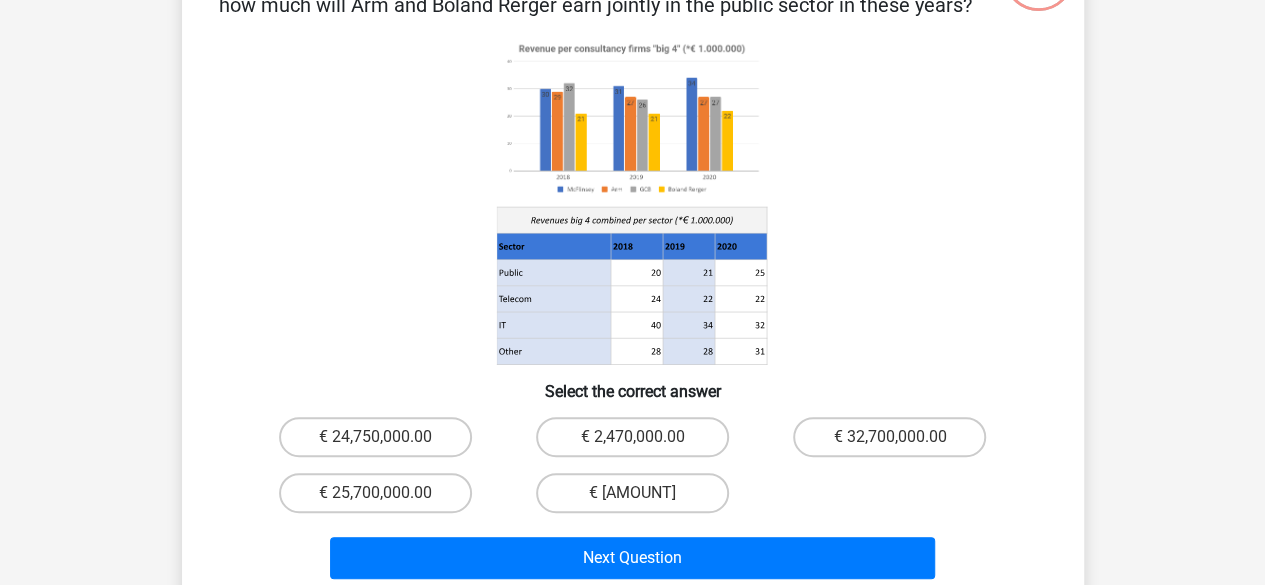 scroll, scrollTop: 175, scrollLeft: 0, axis: vertical 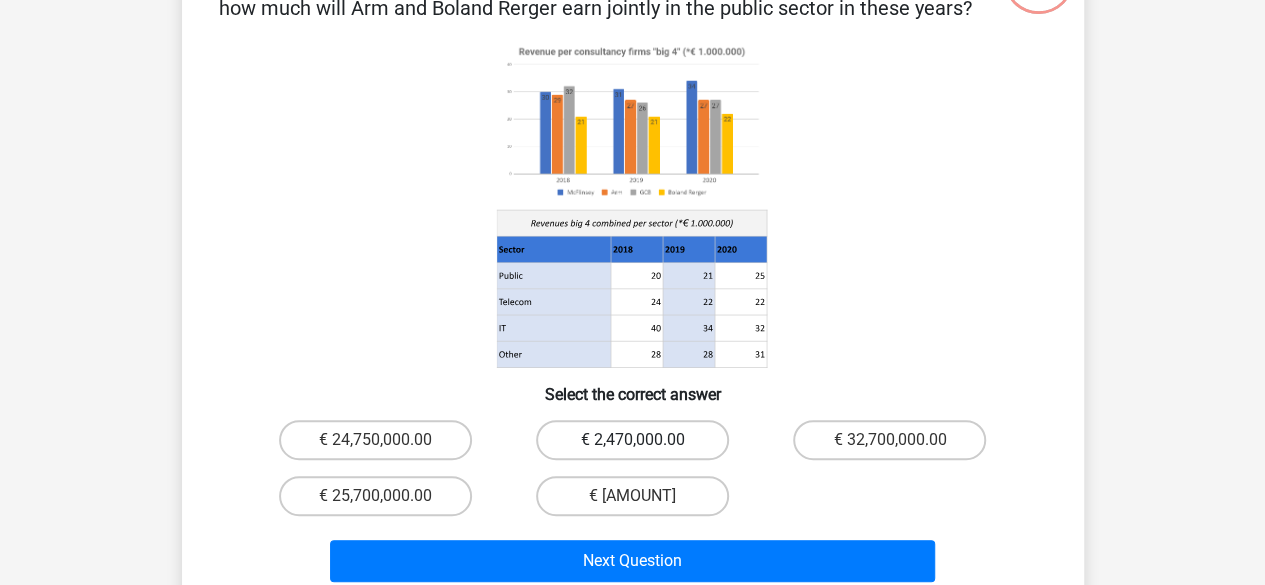 click on "€ 2,470,000.00" at bounding box center [632, 440] 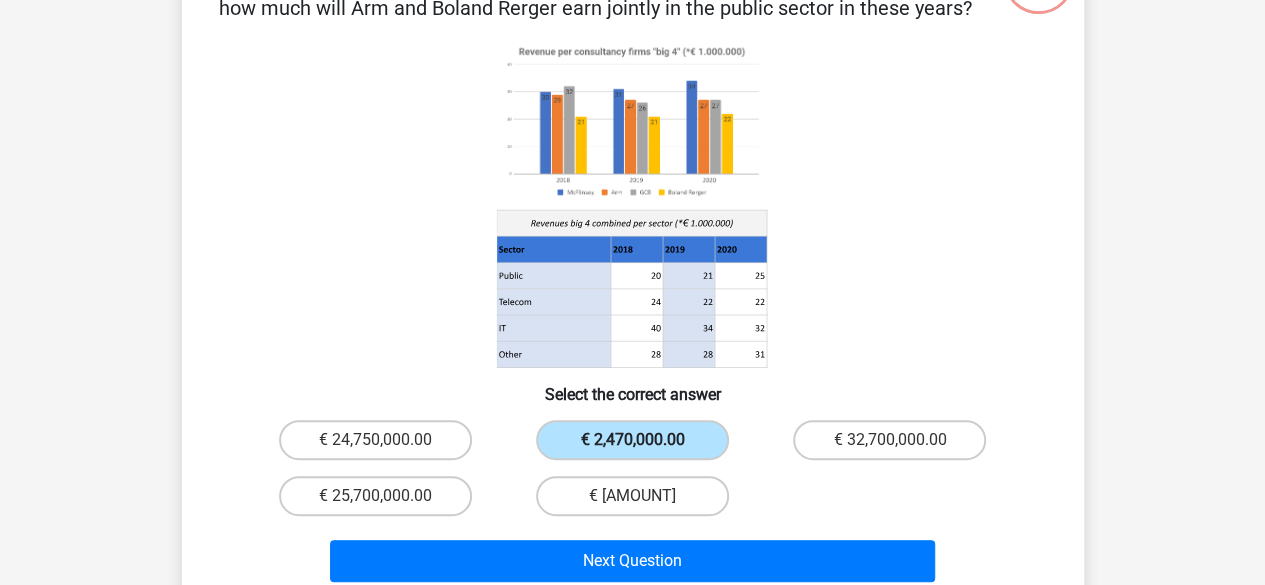scroll, scrollTop: 247, scrollLeft: 0, axis: vertical 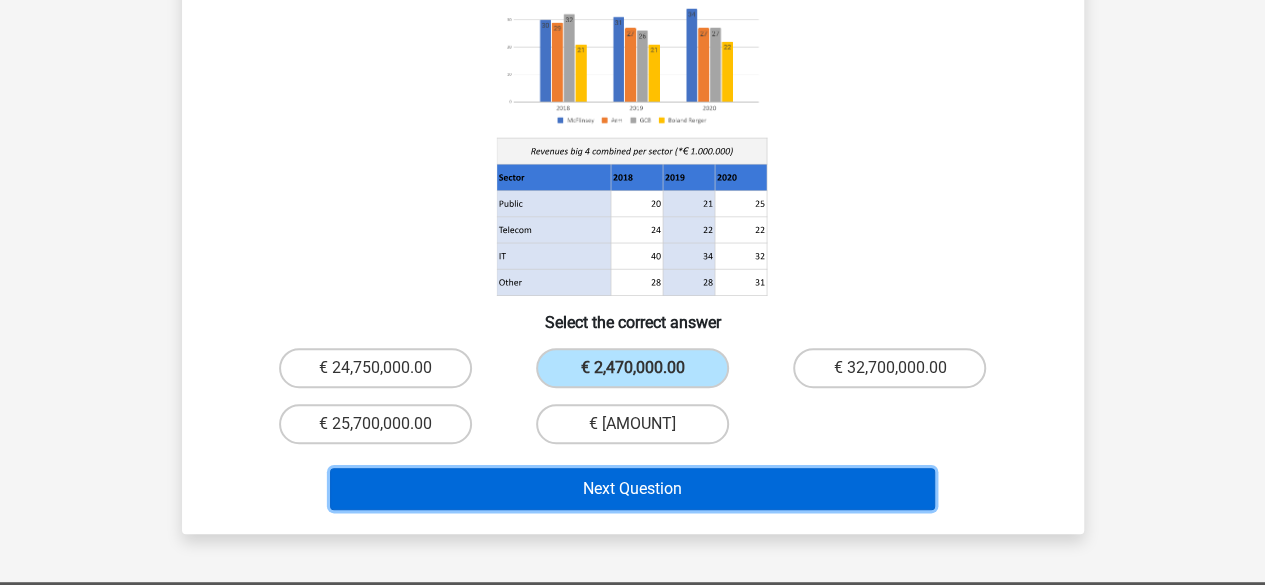 click on "Next Question" at bounding box center (632, 489) 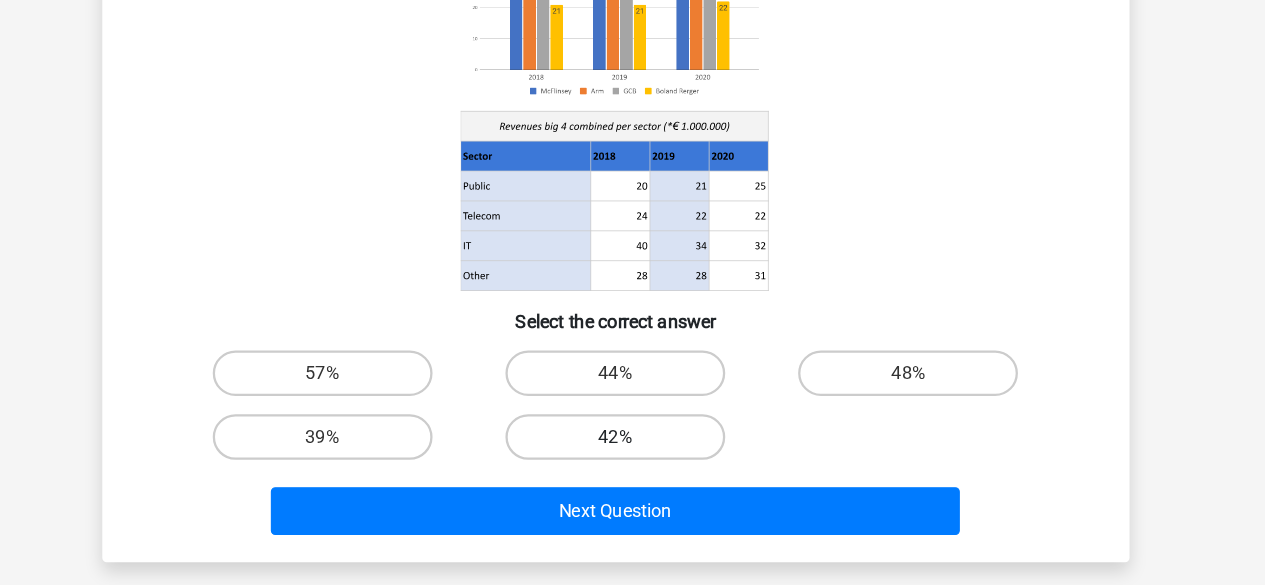 scroll, scrollTop: 188, scrollLeft: 0, axis: vertical 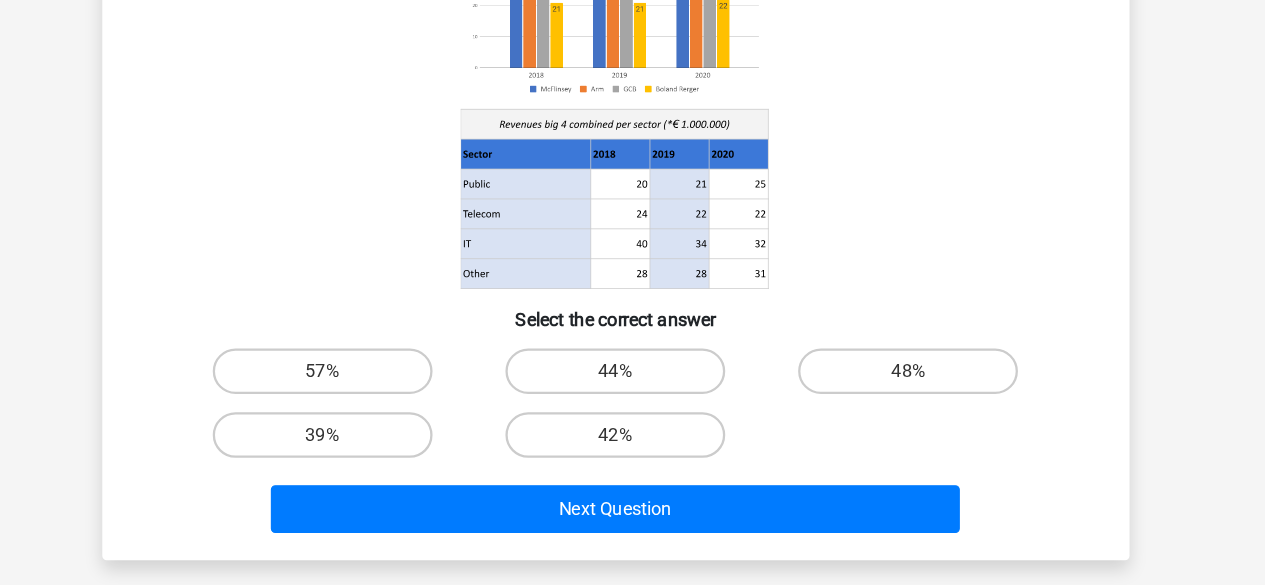 click on "[PERCENTAGE]%" at bounding box center [638, 403] 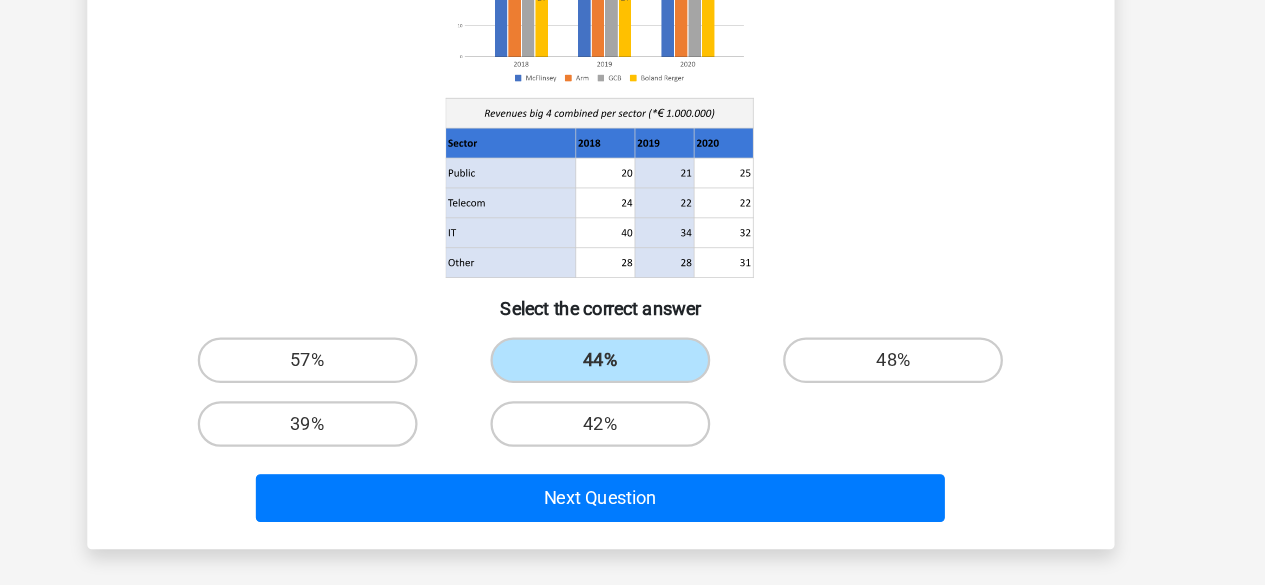 scroll, scrollTop: 199, scrollLeft: 0, axis: vertical 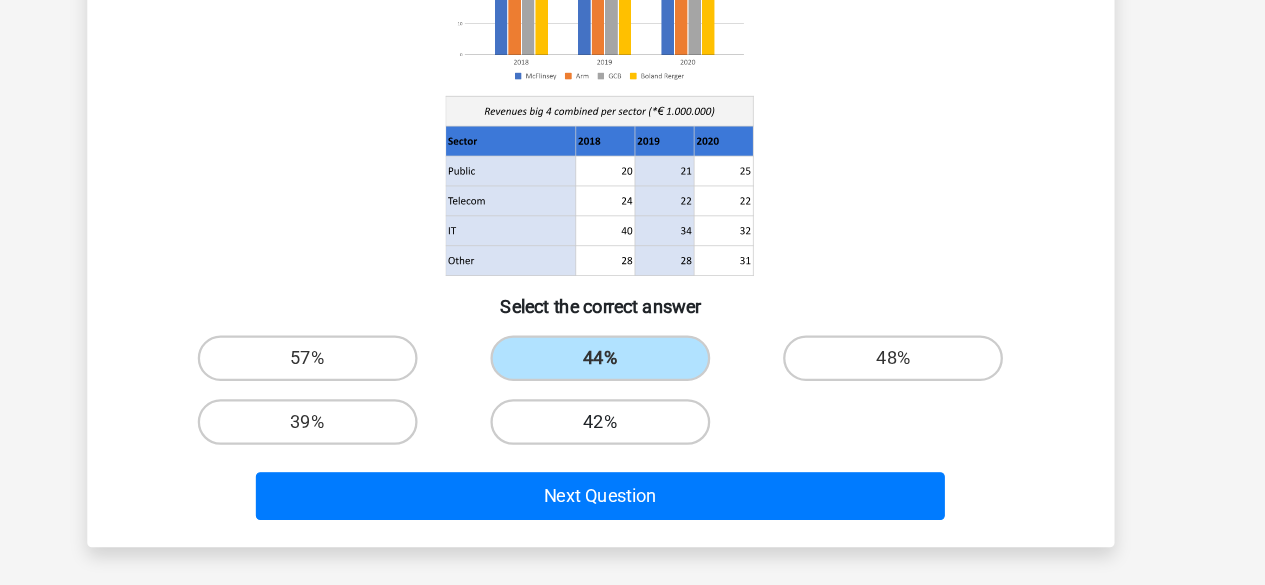 click on "42%" at bounding box center [632, 441] 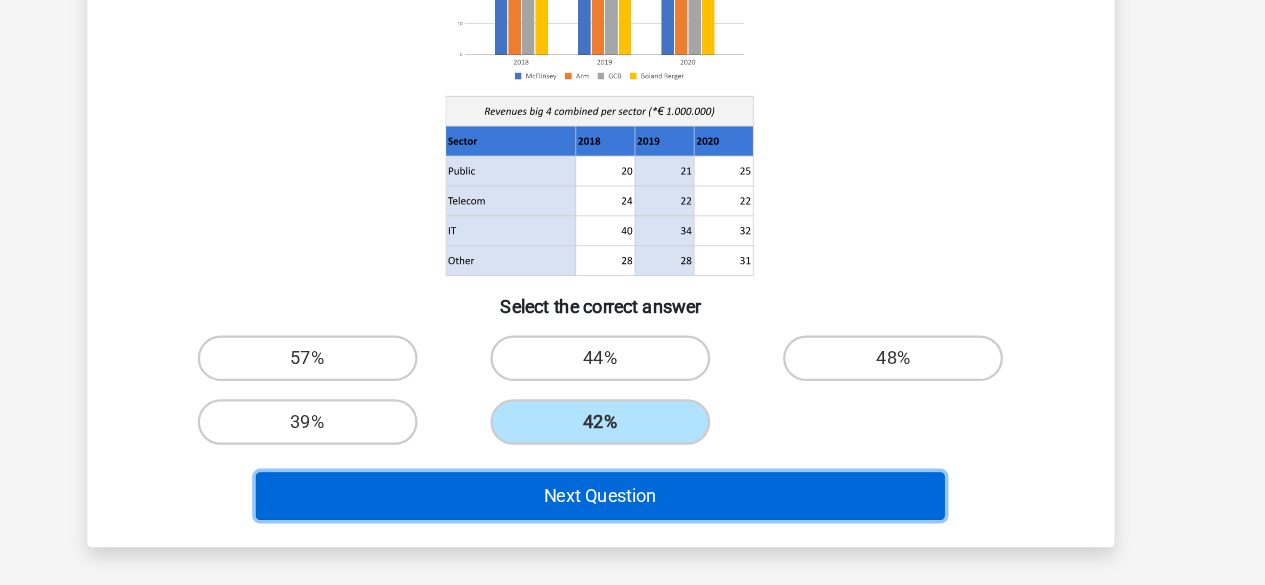 click on "Next Question" at bounding box center [632, 506] 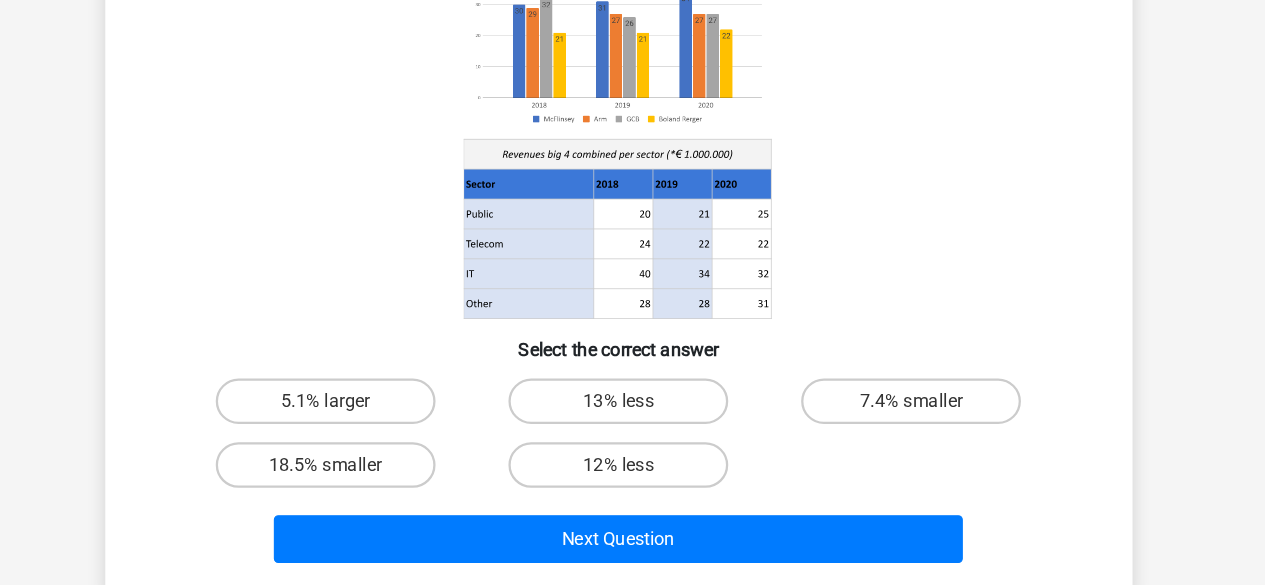 scroll, scrollTop: 164, scrollLeft: 0, axis: vertical 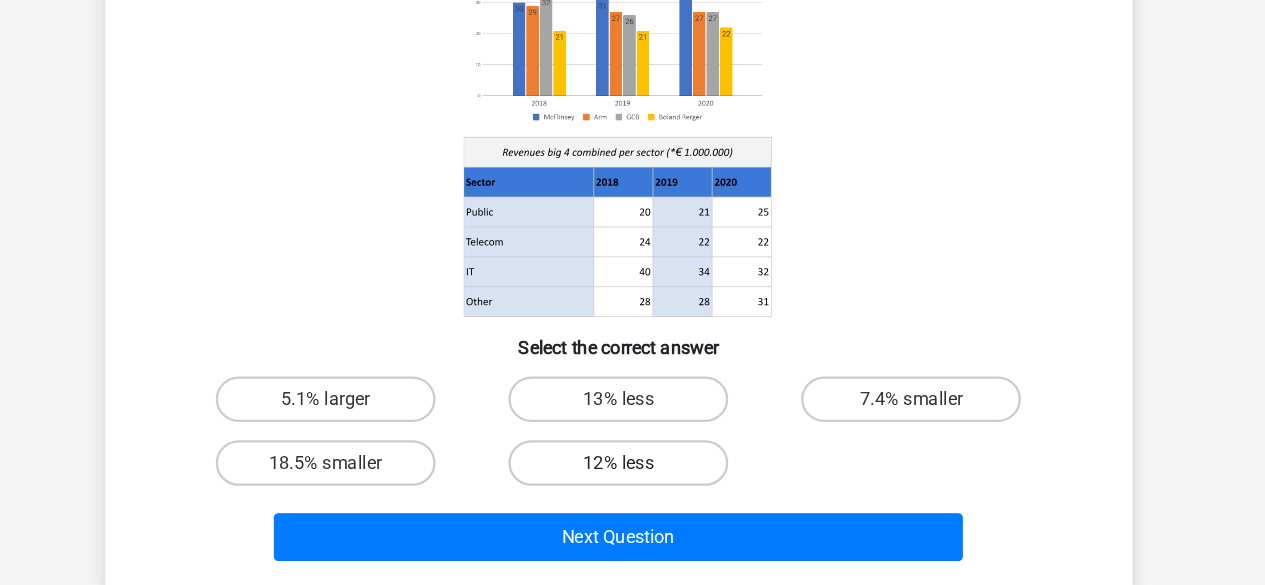 click on "12% less" at bounding box center [632, 477] 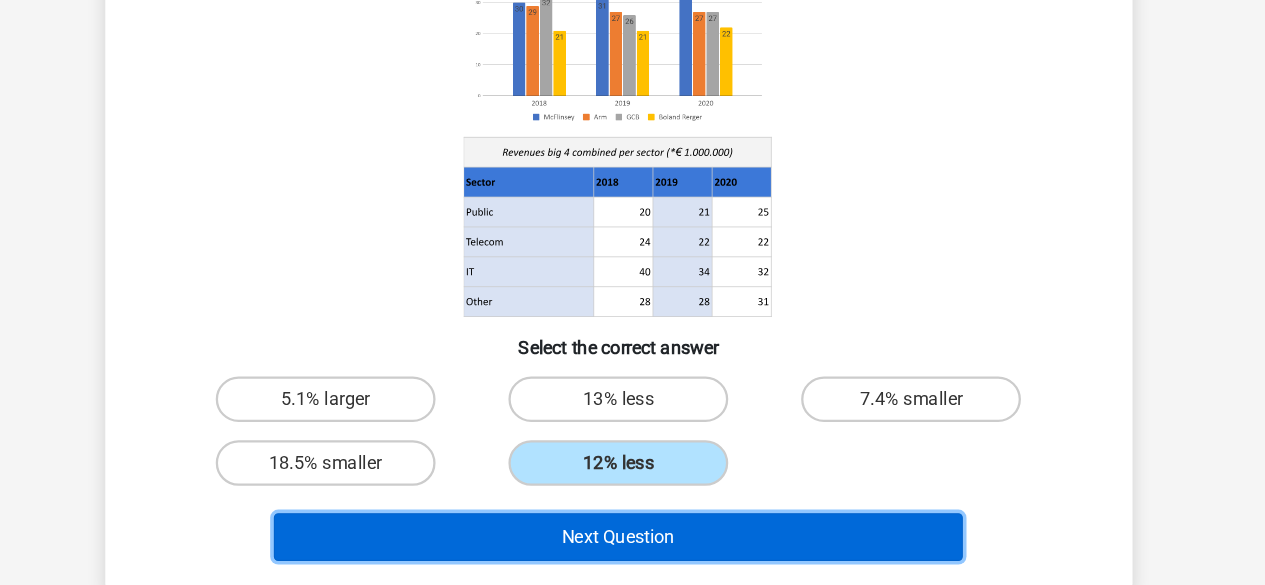 click on "Next Question" at bounding box center [632, 542] 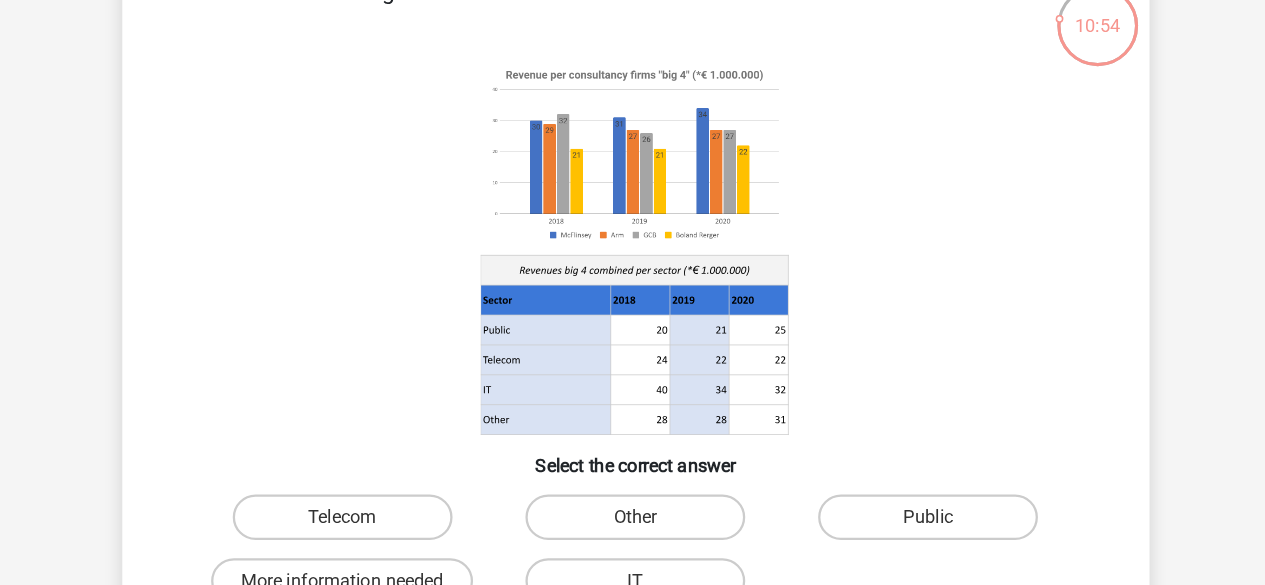 scroll, scrollTop: 103, scrollLeft: 0, axis: vertical 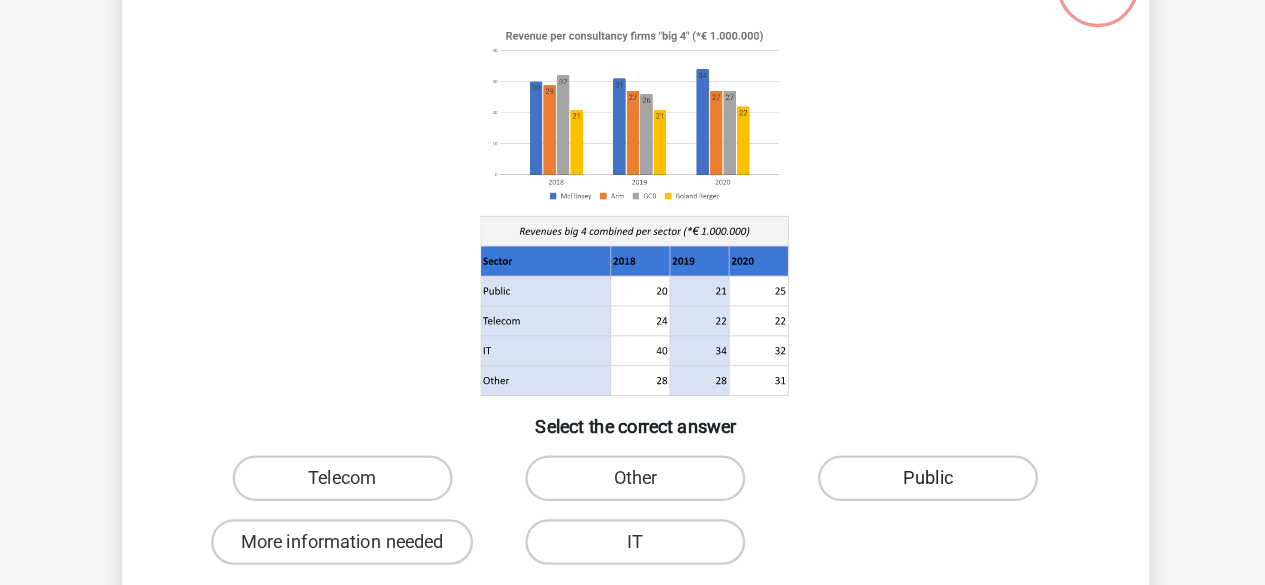 click on "Public" at bounding box center [889, 481] 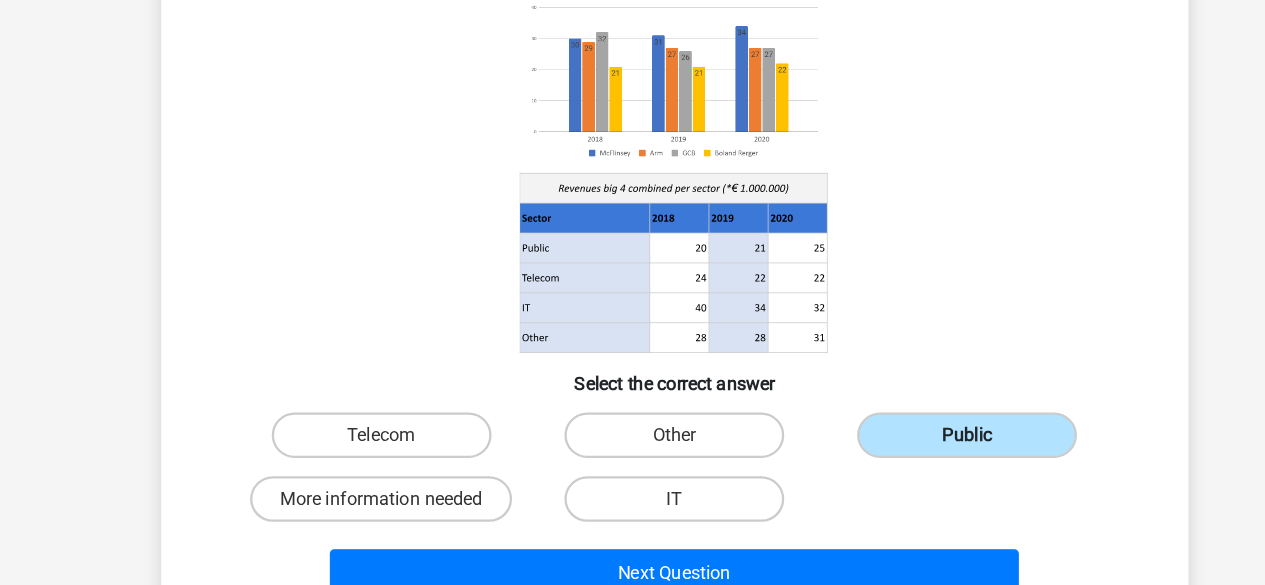 scroll, scrollTop: 133, scrollLeft: 0, axis: vertical 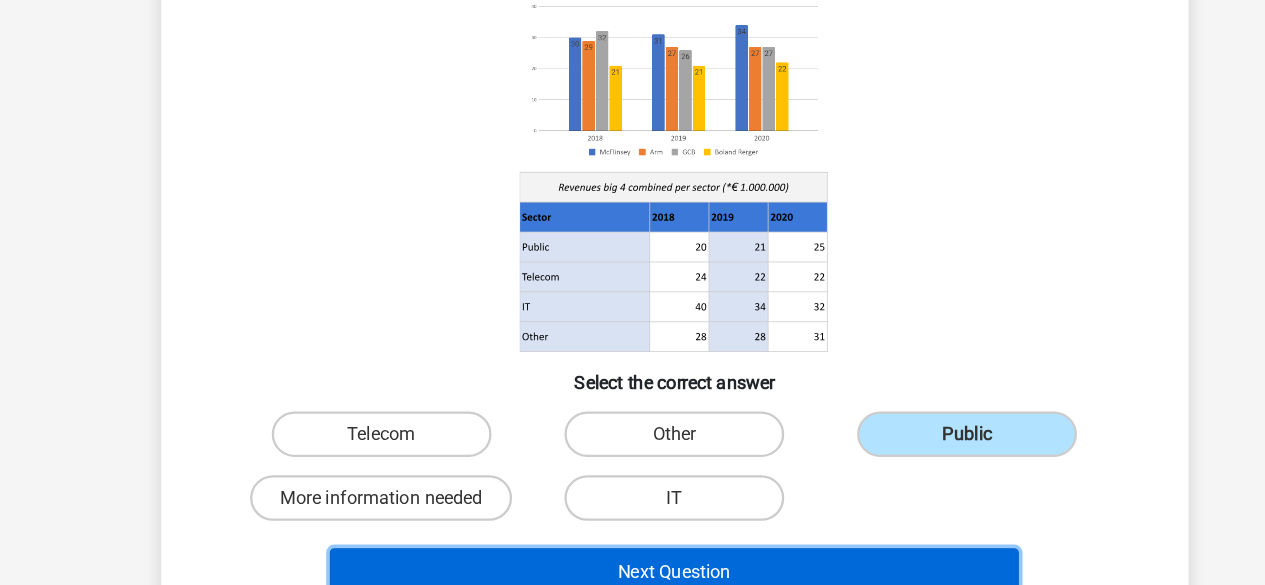 click on "Next Question" at bounding box center (632, 573) 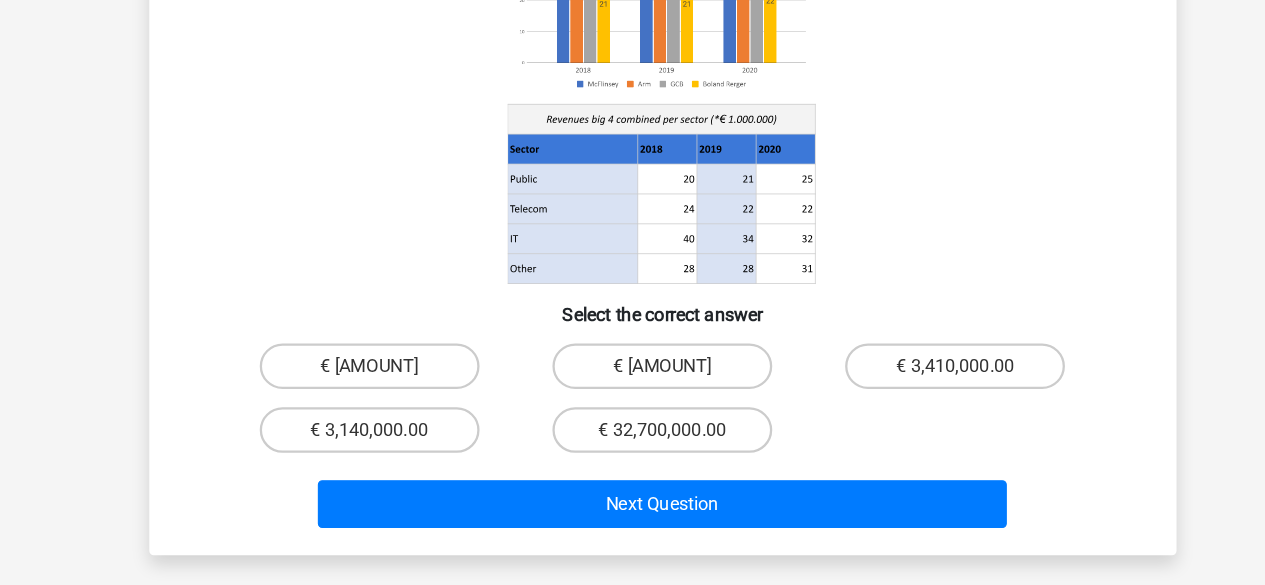 scroll, scrollTop: 196, scrollLeft: 0, axis: vertical 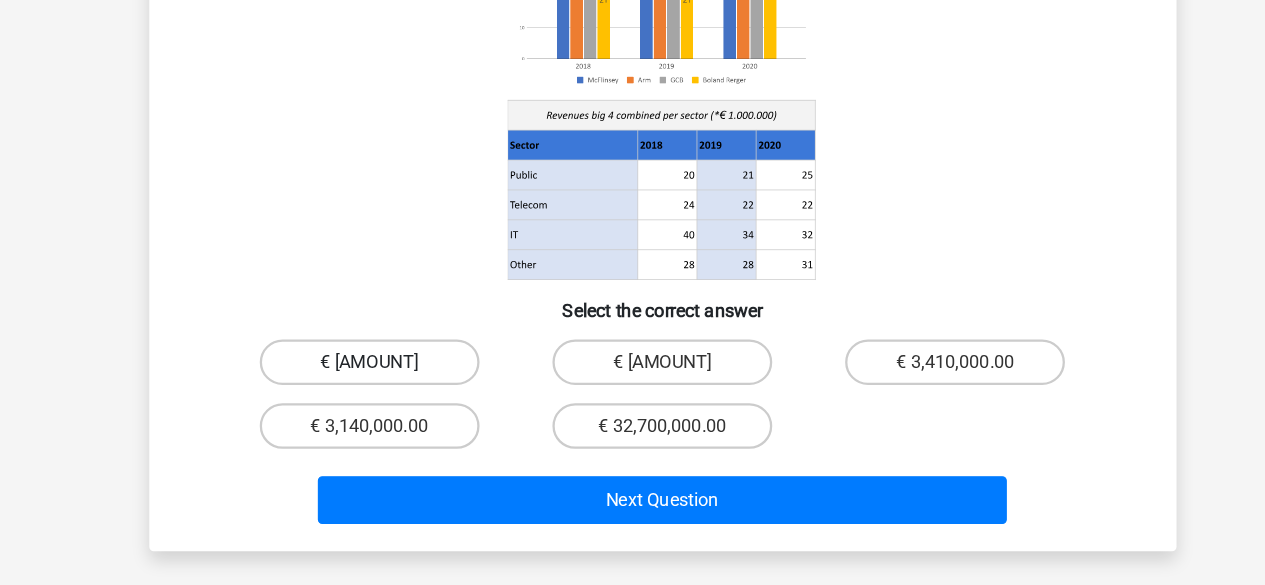 click on "€ 25,410,000.00" at bounding box center (375, 419) 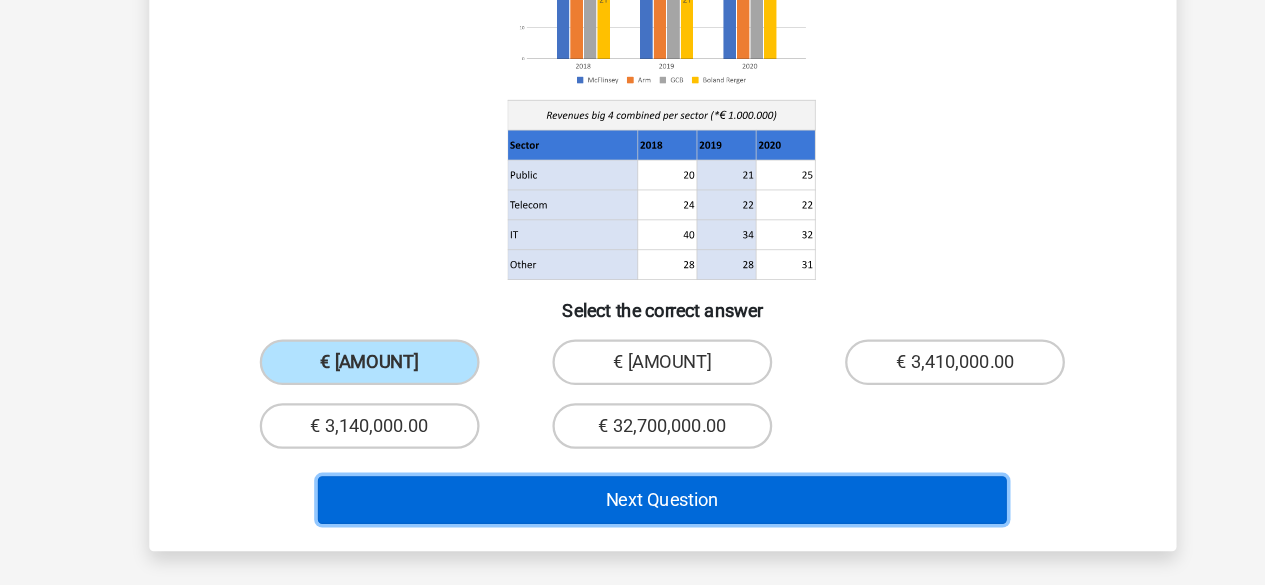click on "Next Question" at bounding box center (632, 540) 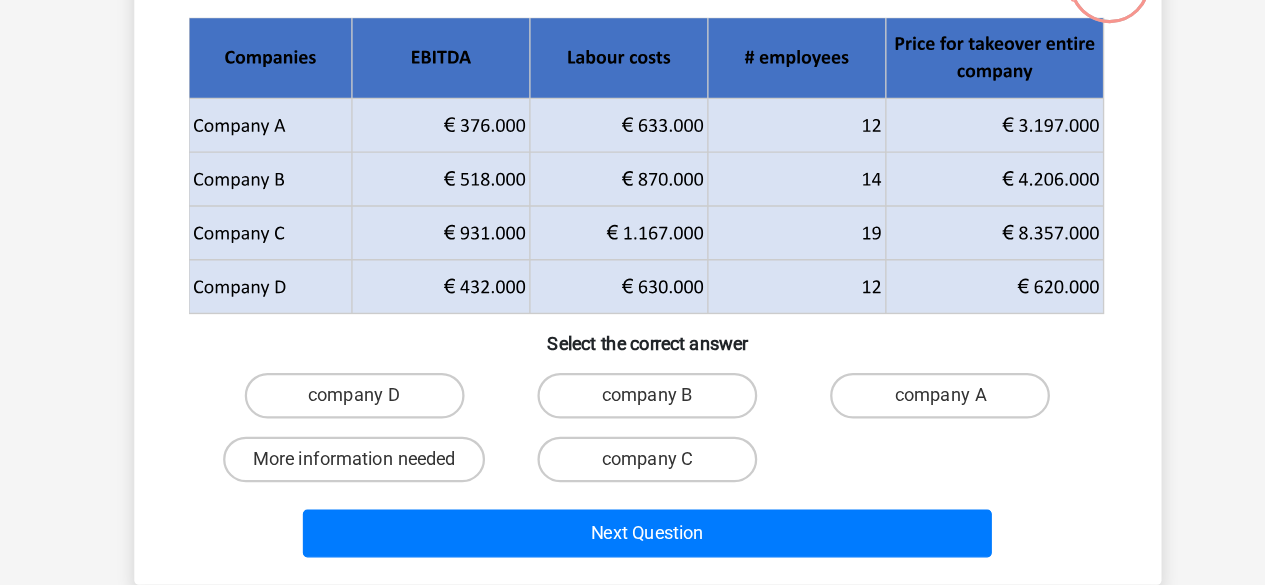 scroll, scrollTop: 99, scrollLeft: 0, axis: vertical 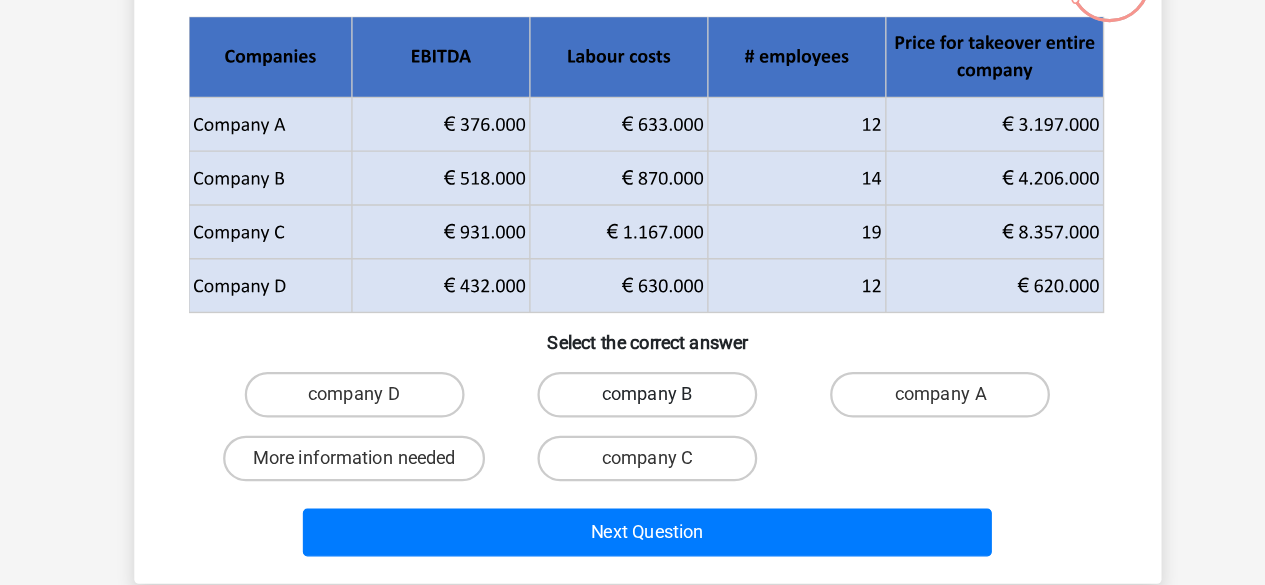 click on "company B" at bounding box center [632, 417] 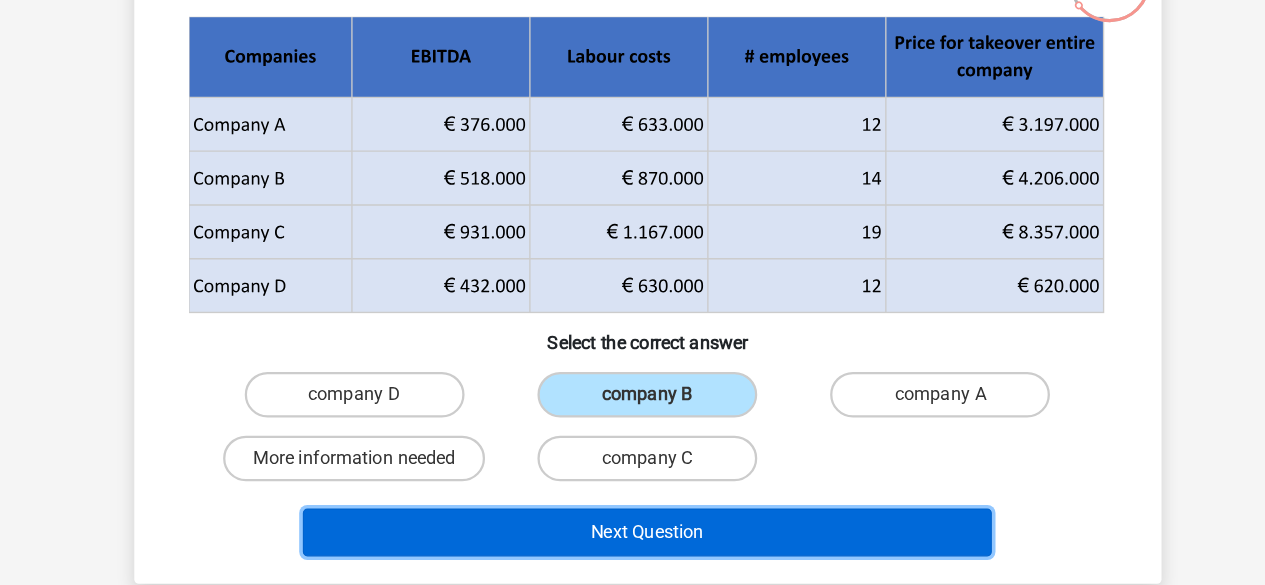 click on "Next Question" at bounding box center (632, 538) 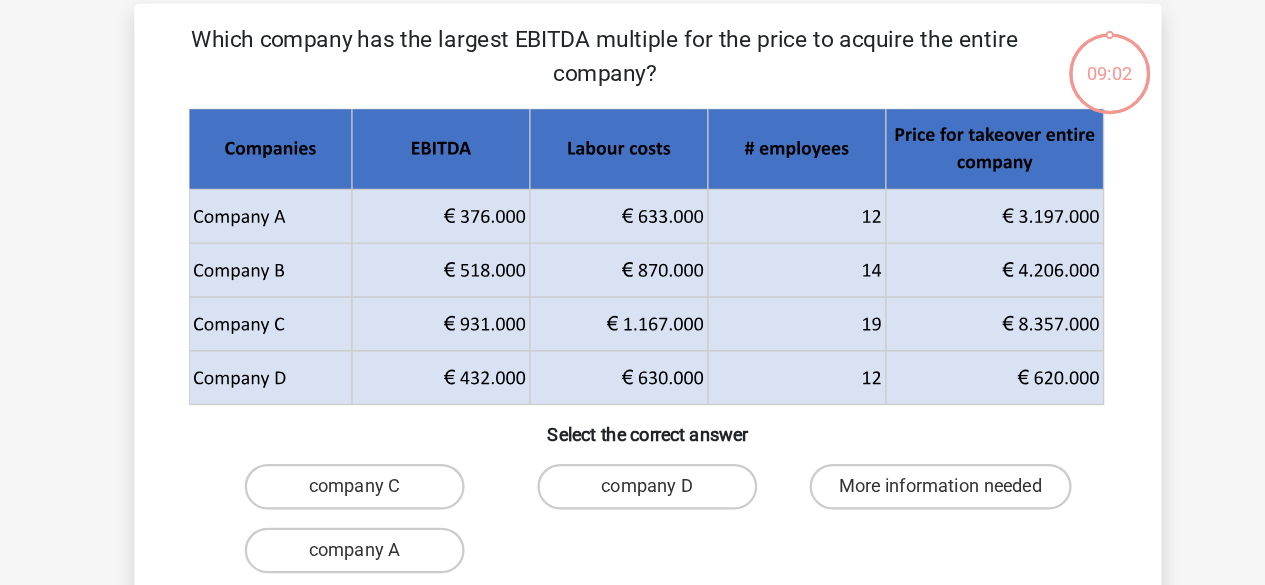 scroll, scrollTop: 81, scrollLeft: 0, axis: vertical 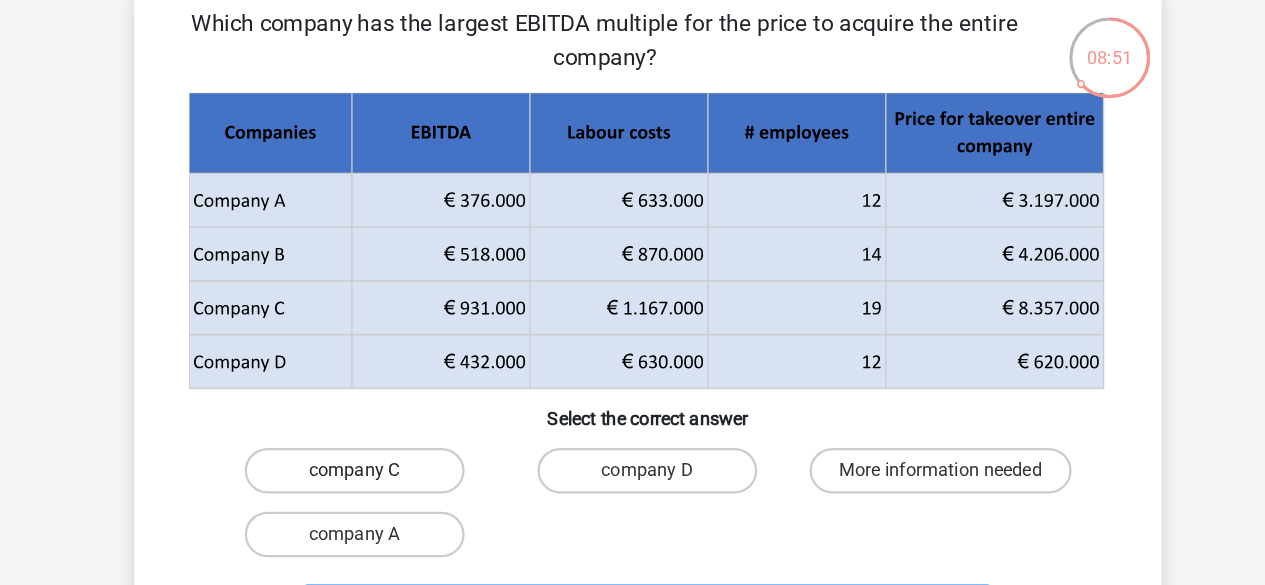 click on "company C" at bounding box center [375, 435] 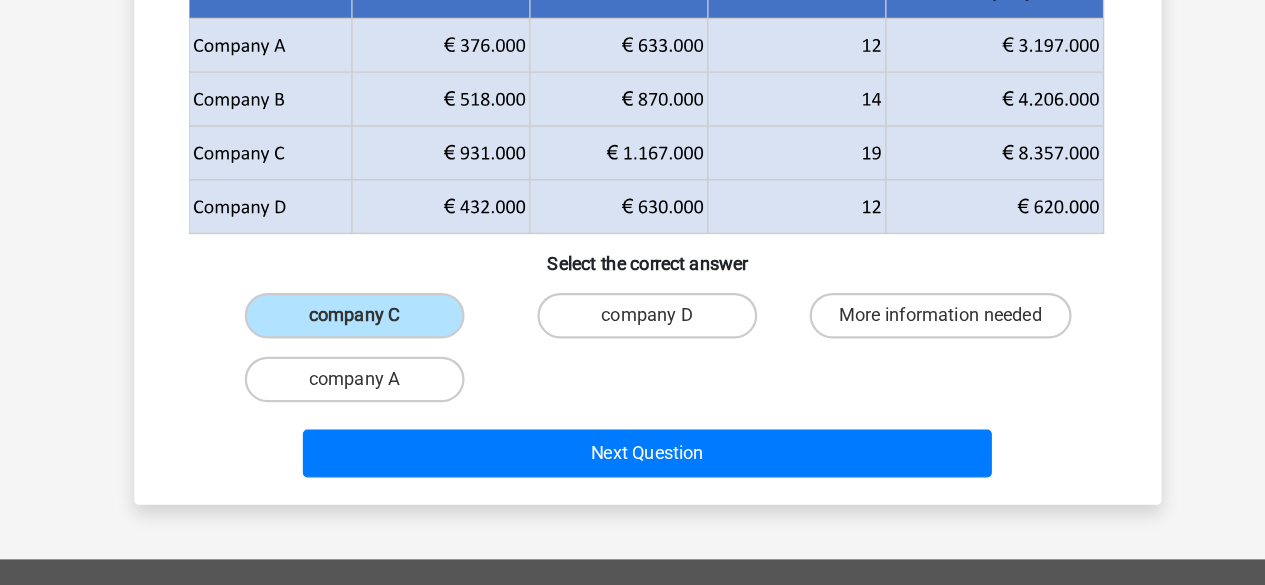 scroll, scrollTop: 171, scrollLeft: 0, axis: vertical 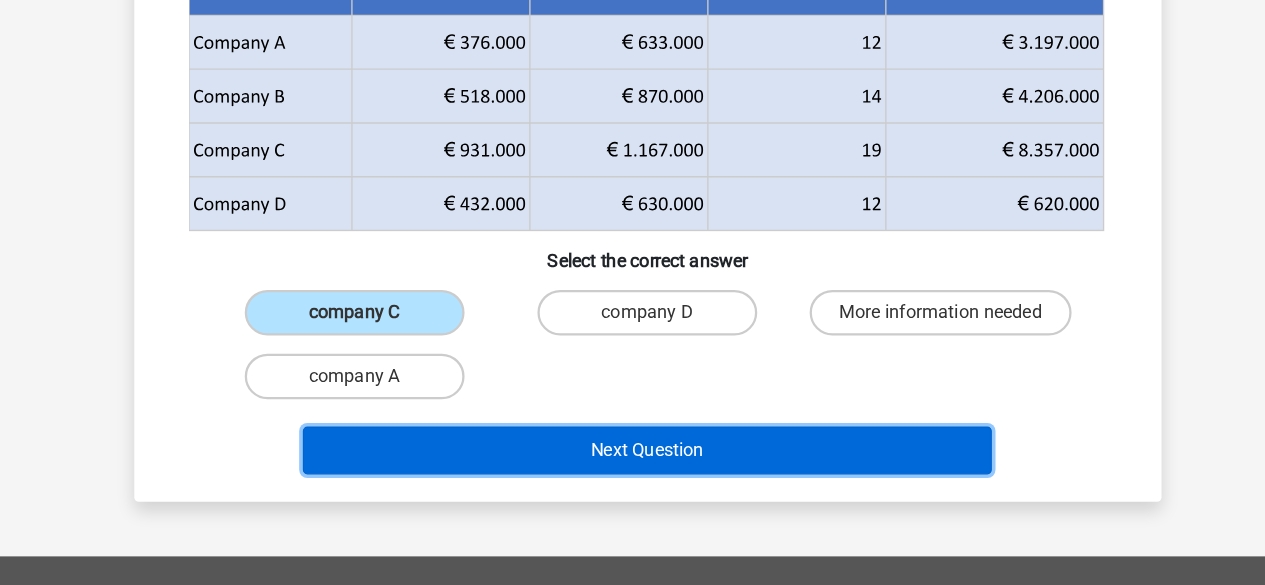 click on "Next Question" at bounding box center [632, 466] 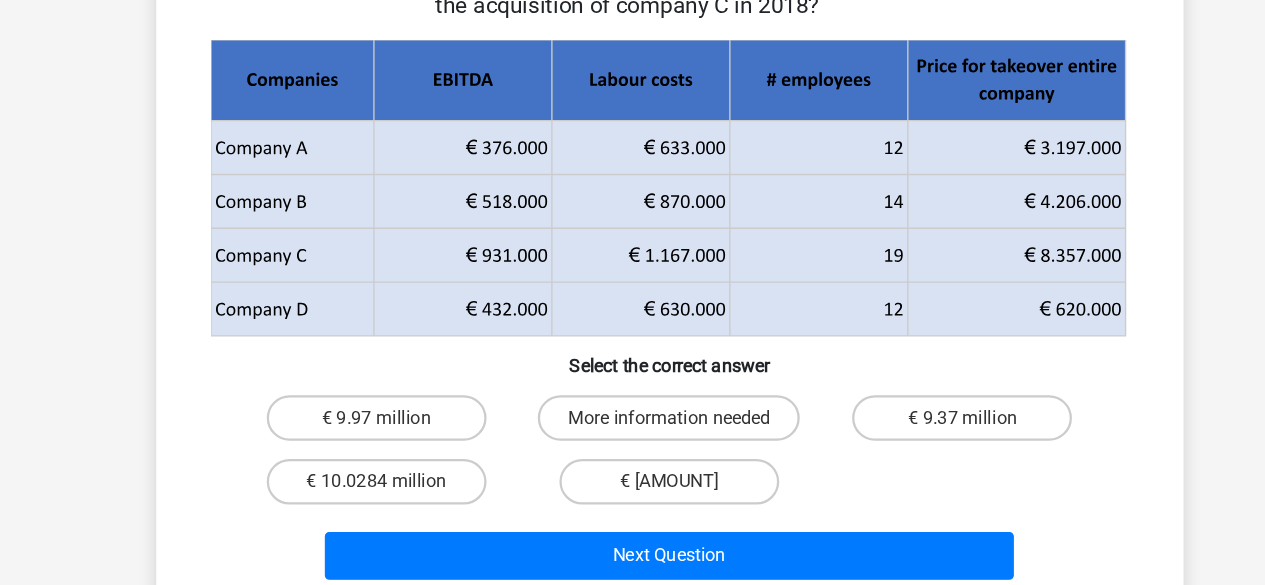 scroll, scrollTop: 139, scrollLeft: 0, axis: vertical 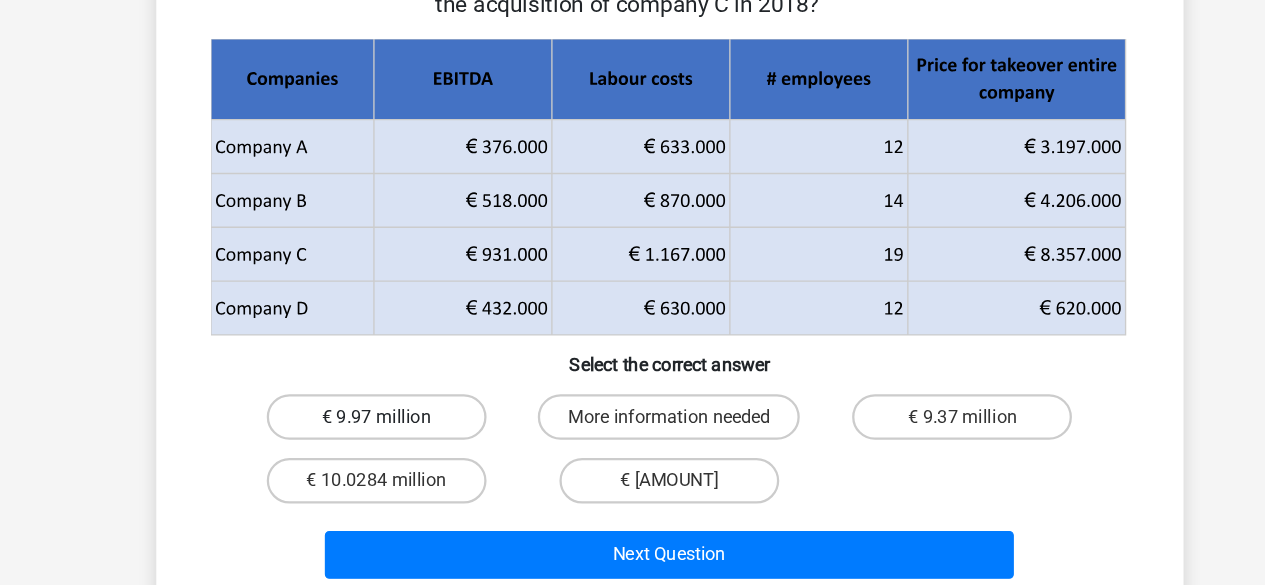 click on "€ [NUMBER] million" at bounding box center [375, 437] 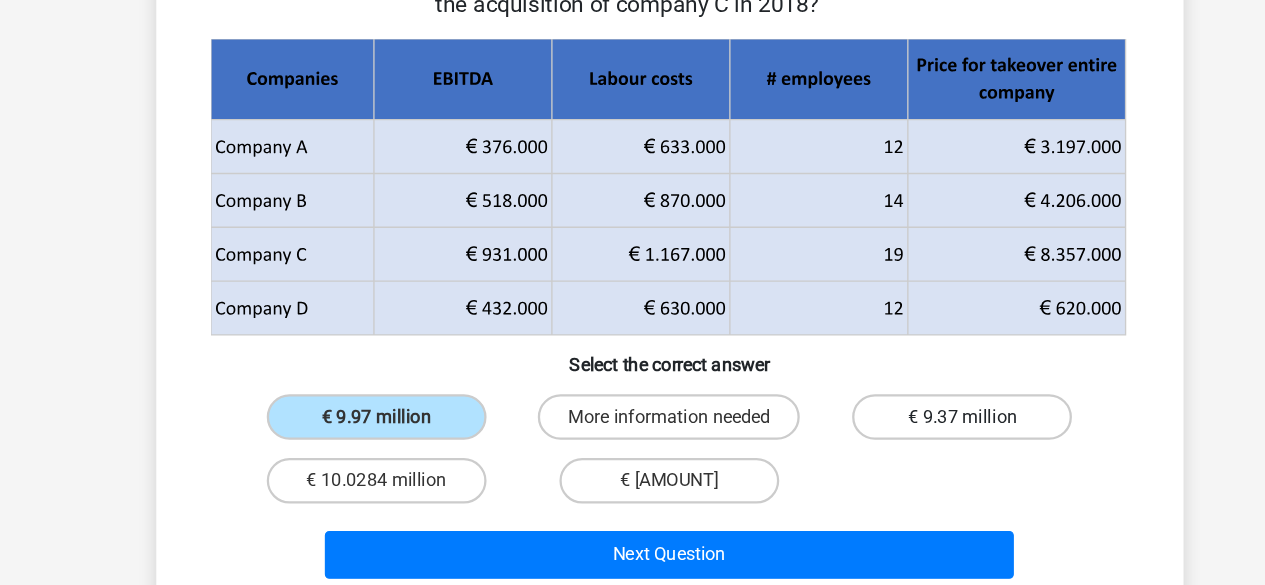 click on "€ 9.37 million" at bounding box center [889, 437] 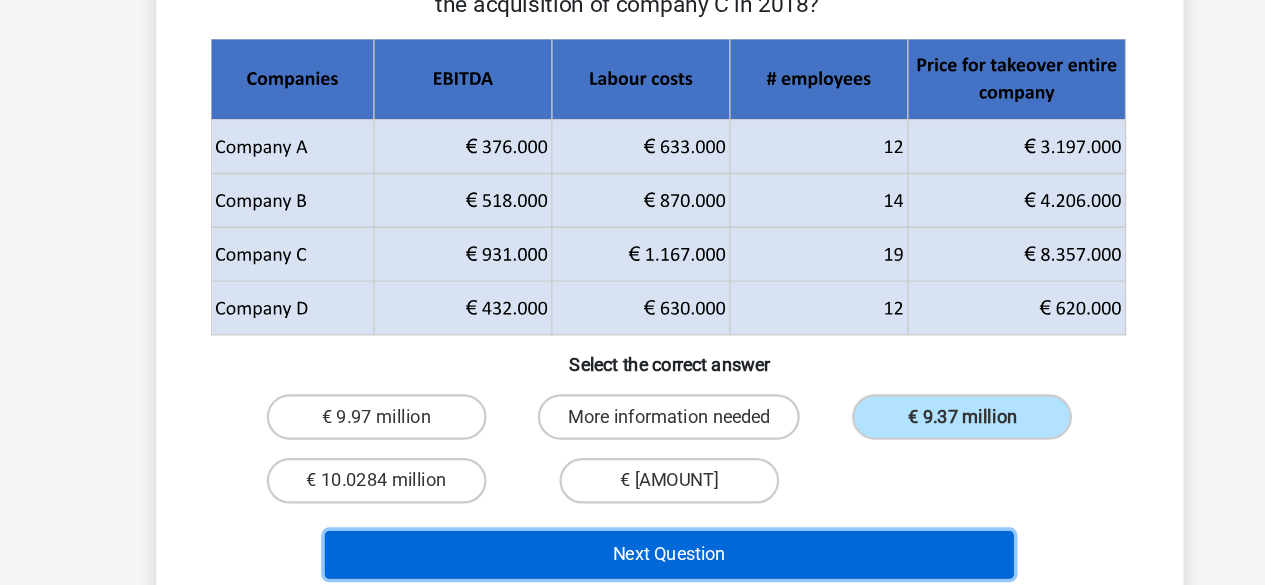 click on "Next Question" at bounding box center (632, 558) 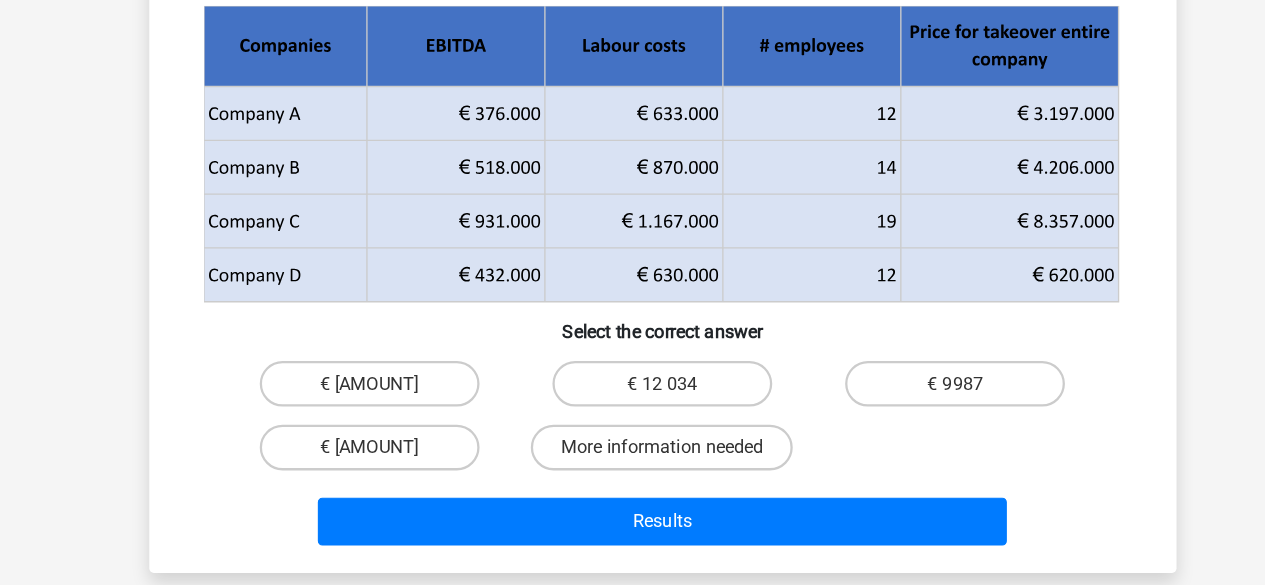 scroll, scrollTop: 146, scrollLeft: 0, axis: vertical 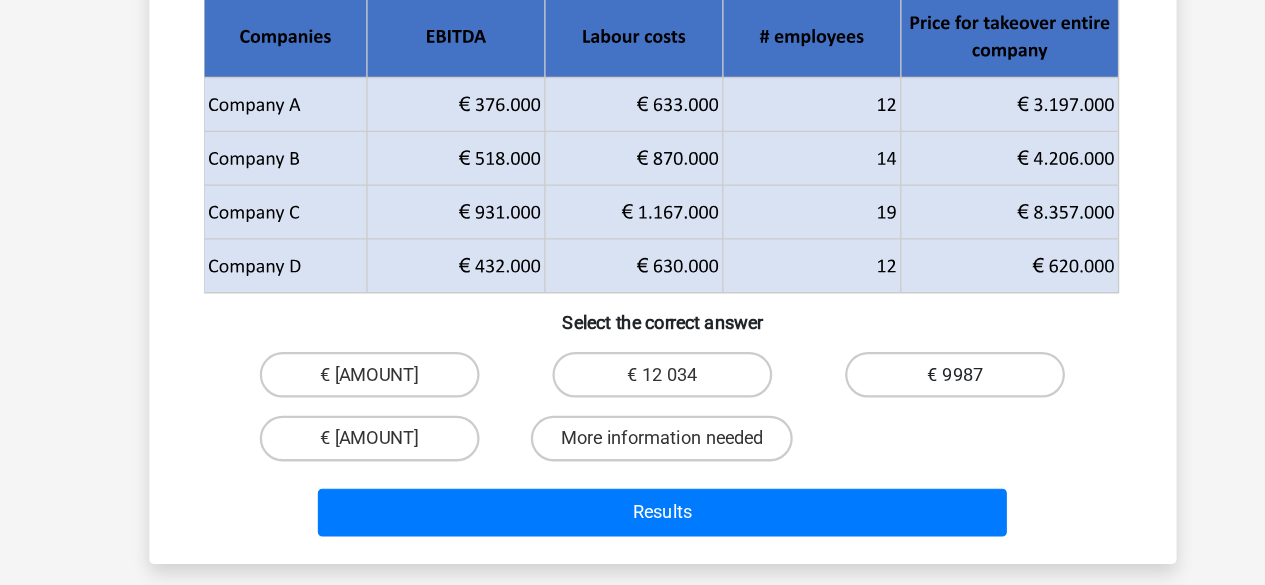 click on "€ [NUMBER]" at bounding box center (889, 400) 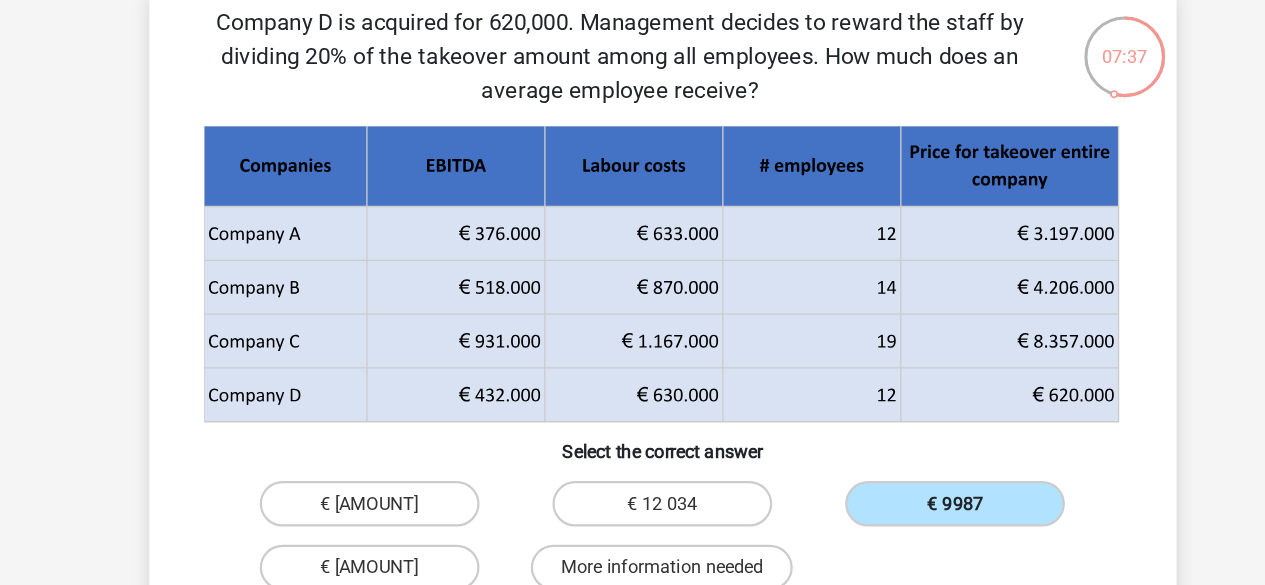 scroll, scrollTop: 84, scrollLeft: 0, axis: vertical 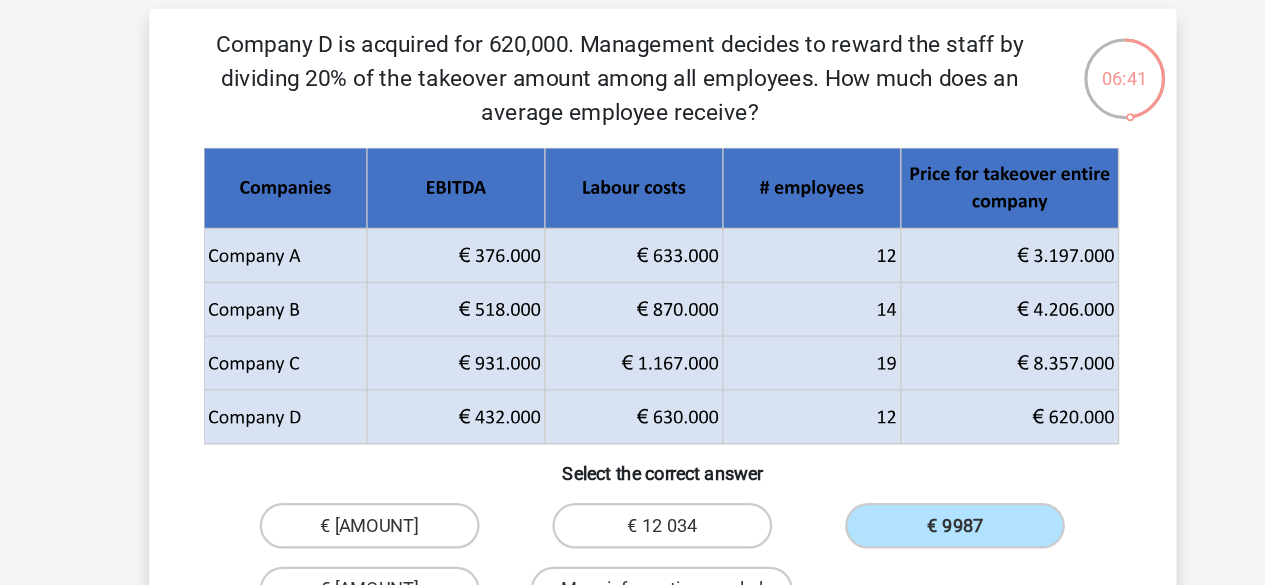 drag, startPoint x: 810, startPoint y: 396, endPoint x: 640, endPoint y: 401, distance: 170.07352 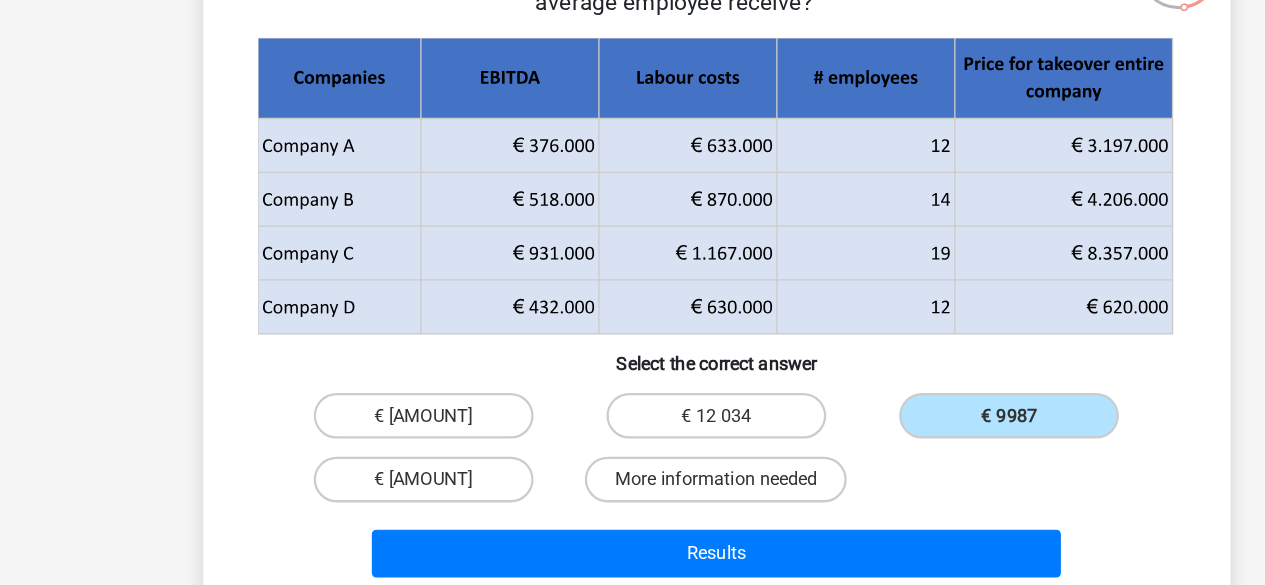 scroll, scrollTop: 110, scrollLeft: 0, axis: vertical 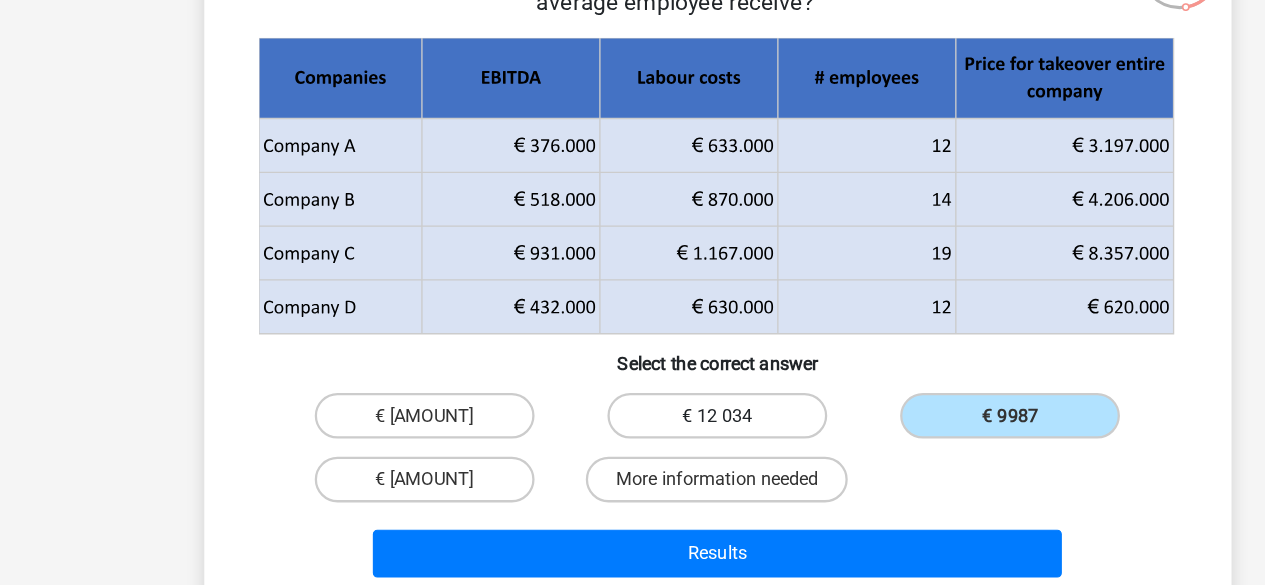 click on "€ [NUMBER]" at bounding box center [632, 436] 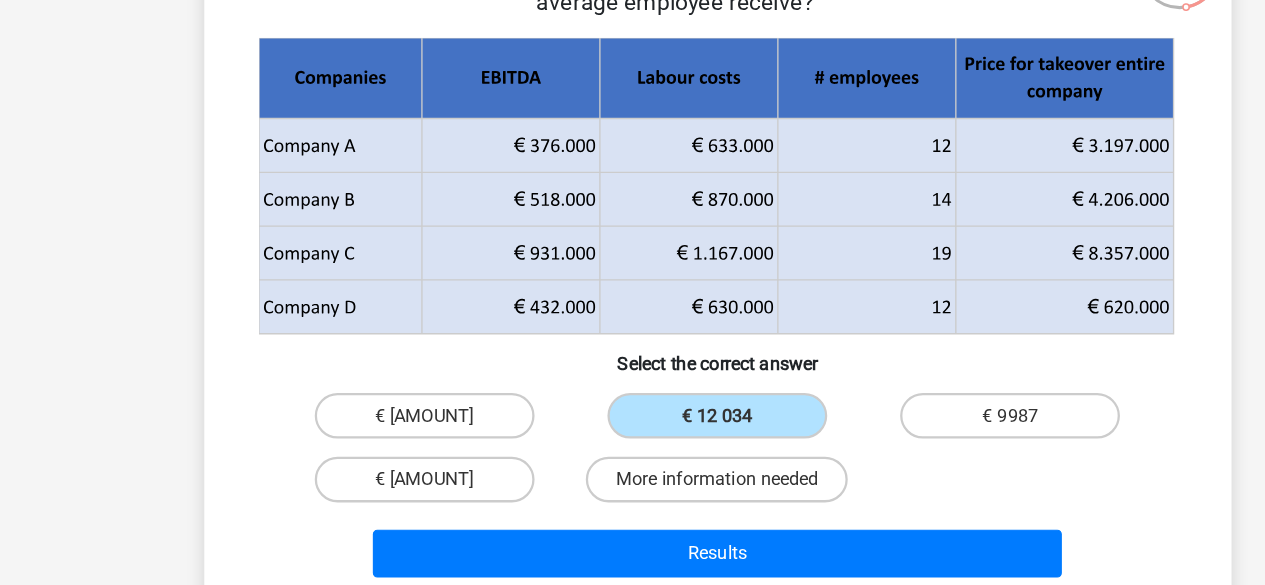 click on "€ 10,333" at bounding box center (381, 442) 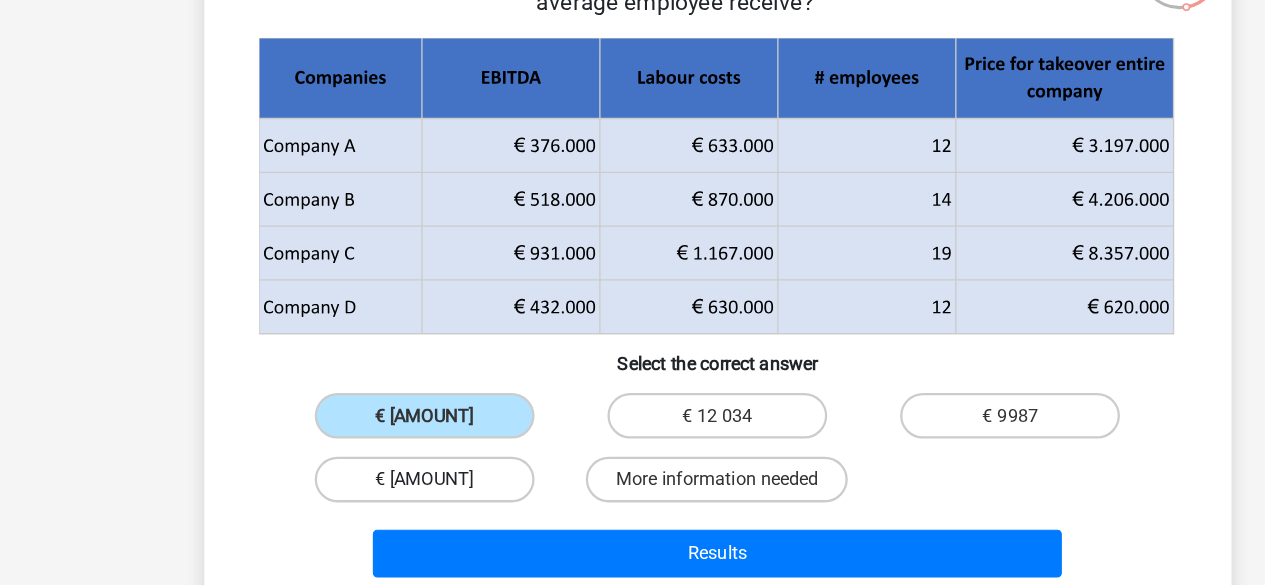 scroll, scrollTop: 124, scrollLeft: 0, axis: vertical 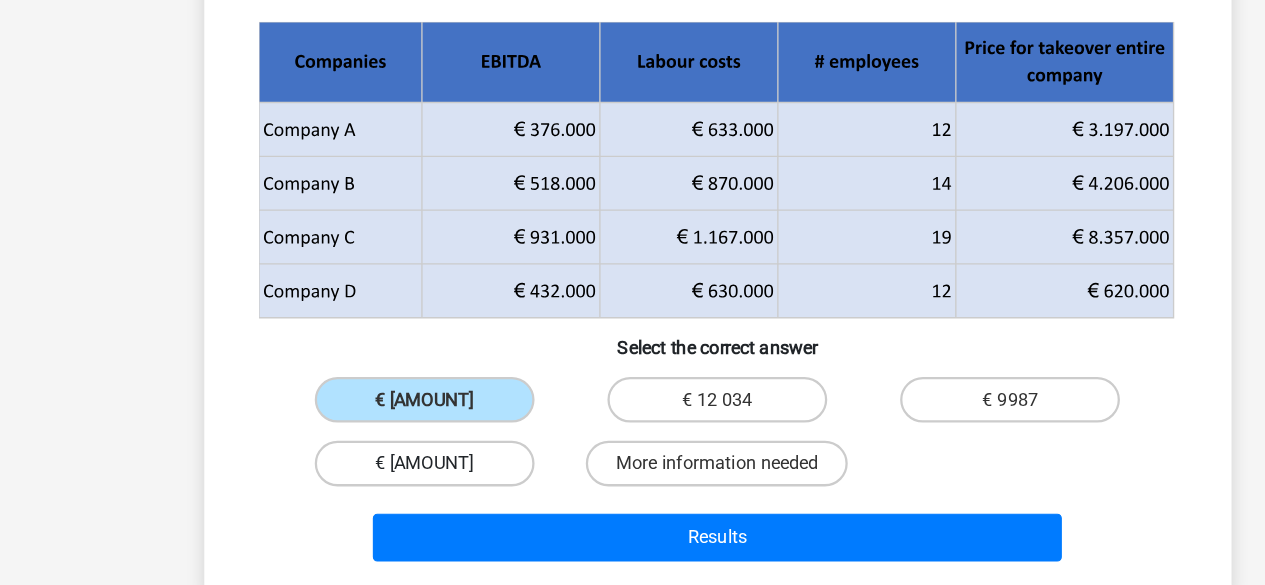 click on "€ [NUMBER]" at bounding box center [375, 478] 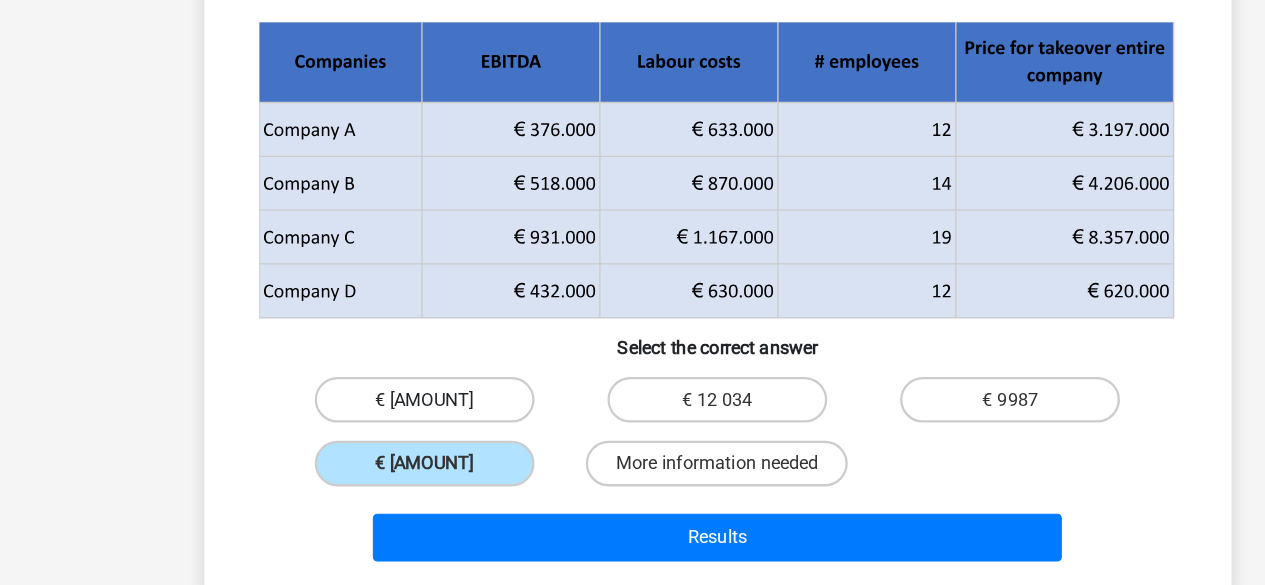 click on "€ 10,333" at bounding box center [375, 422] 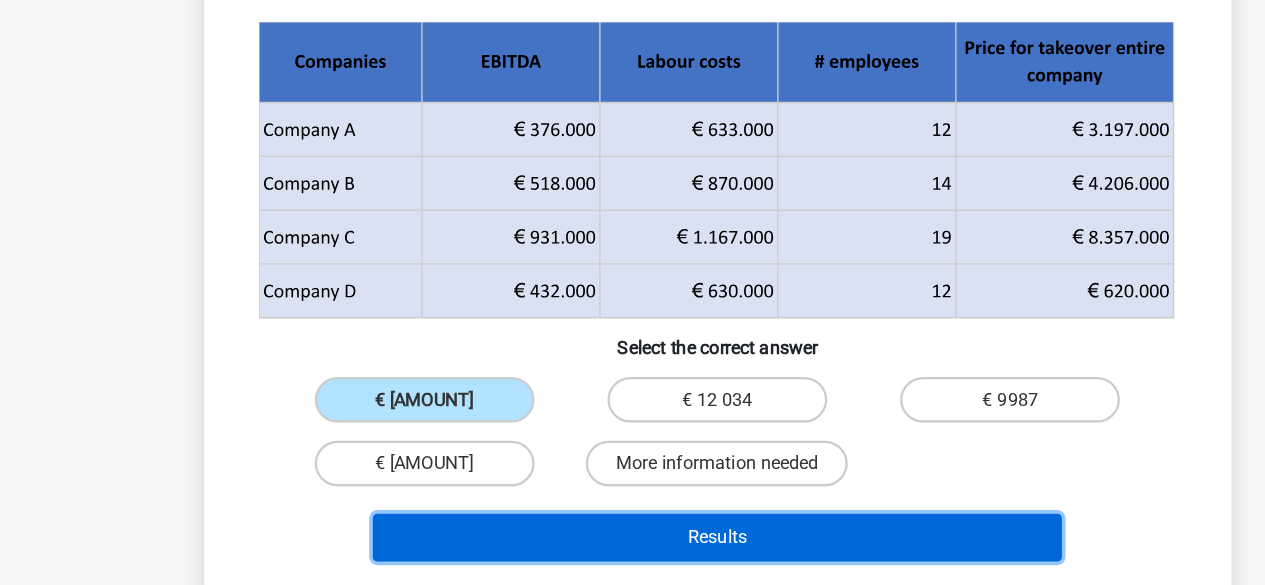 click on "Results" at bounding box center [632, 543] 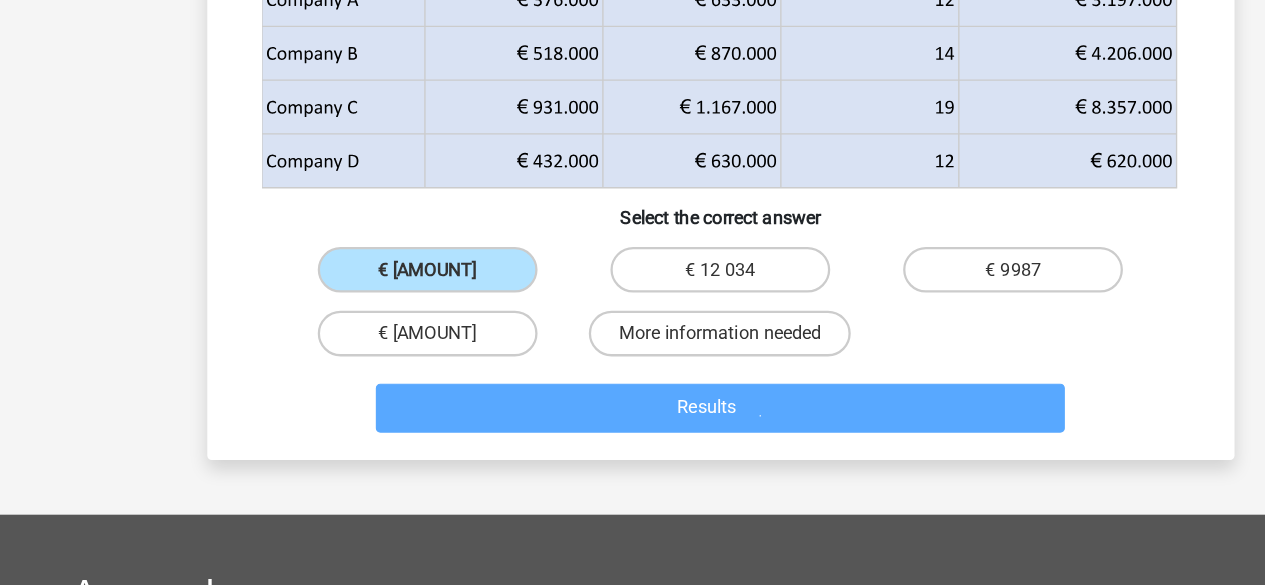 scroll, scrollTop: 239, scrollLeft: 0, axis: vertical 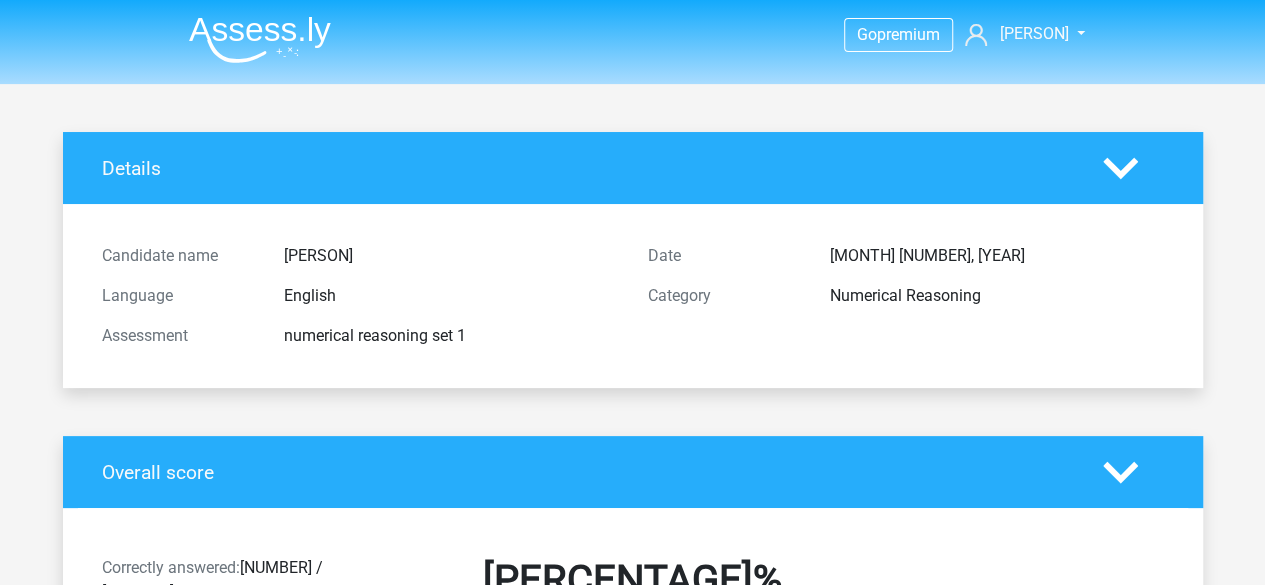 drag, startPoint x: 235, startPoint y: 67, endPoint x: 239, endPoint y: 52, distance: 15.524175 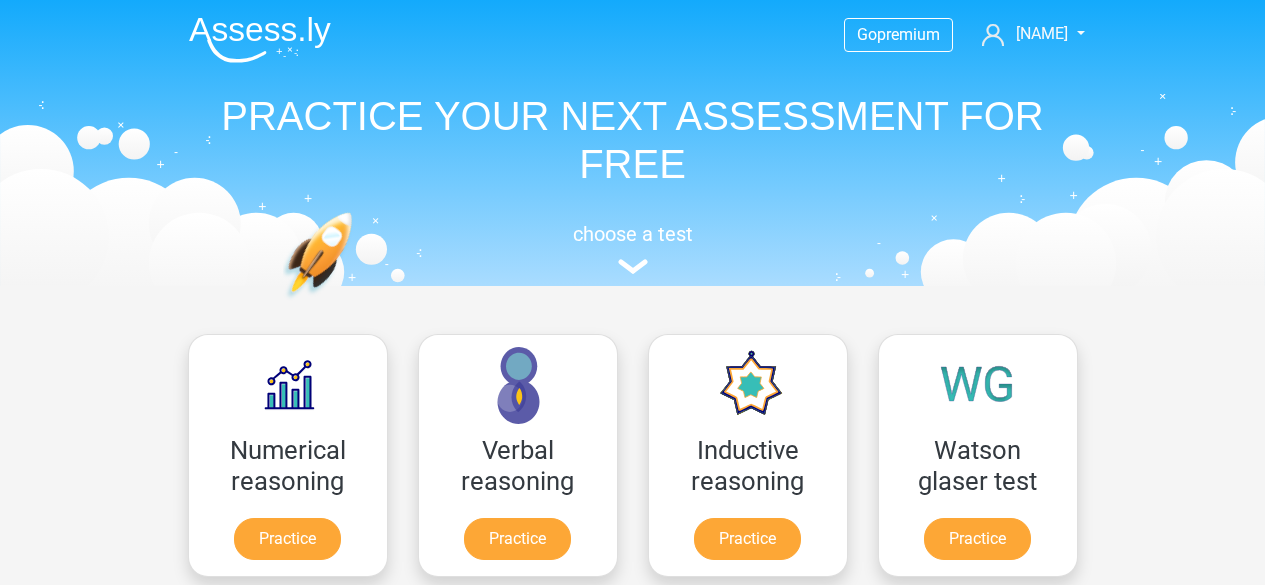 scroll, scrollTop: 0, scrollLeft: 0, axis: both 